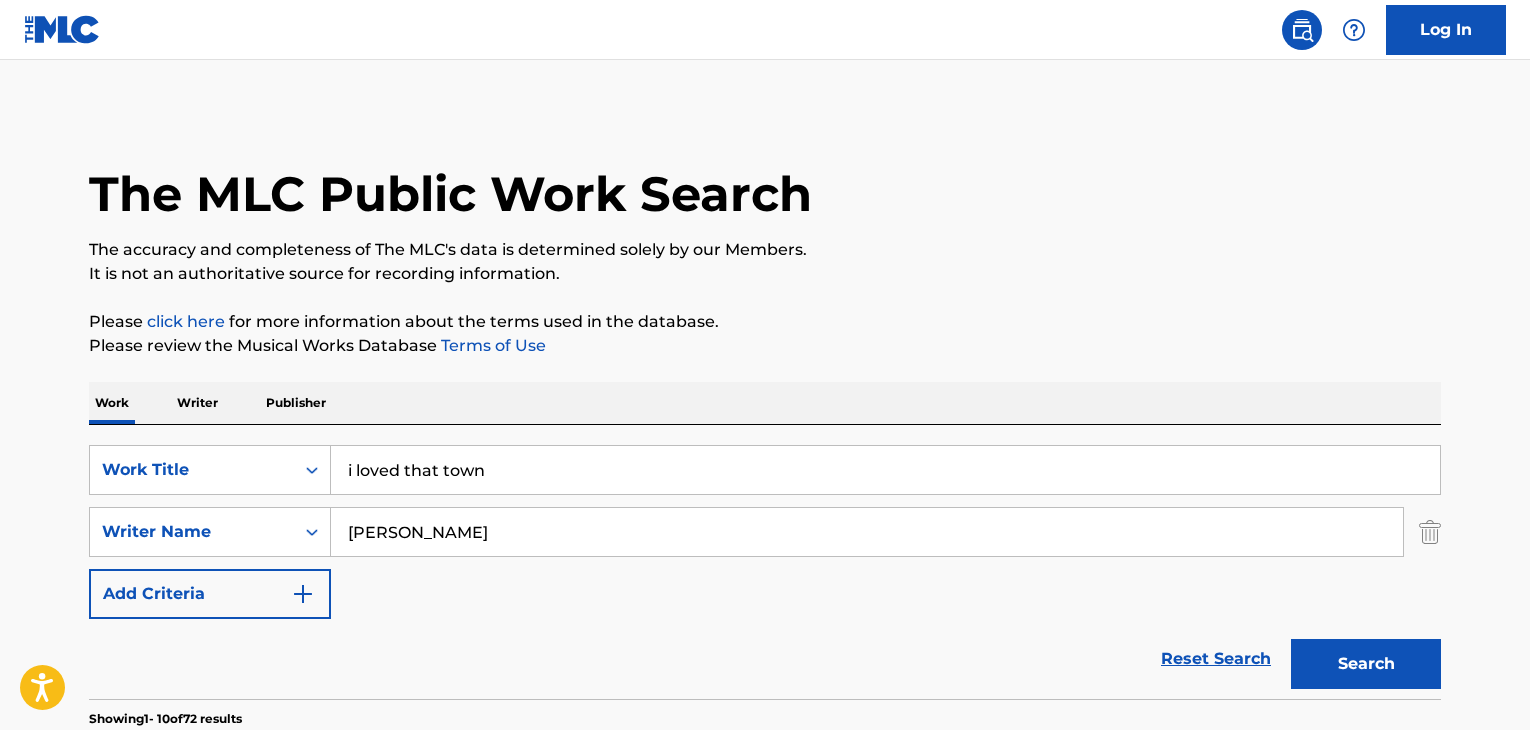 scroll, scrollTop: 100, scrollLeft: 0, axis: vertical 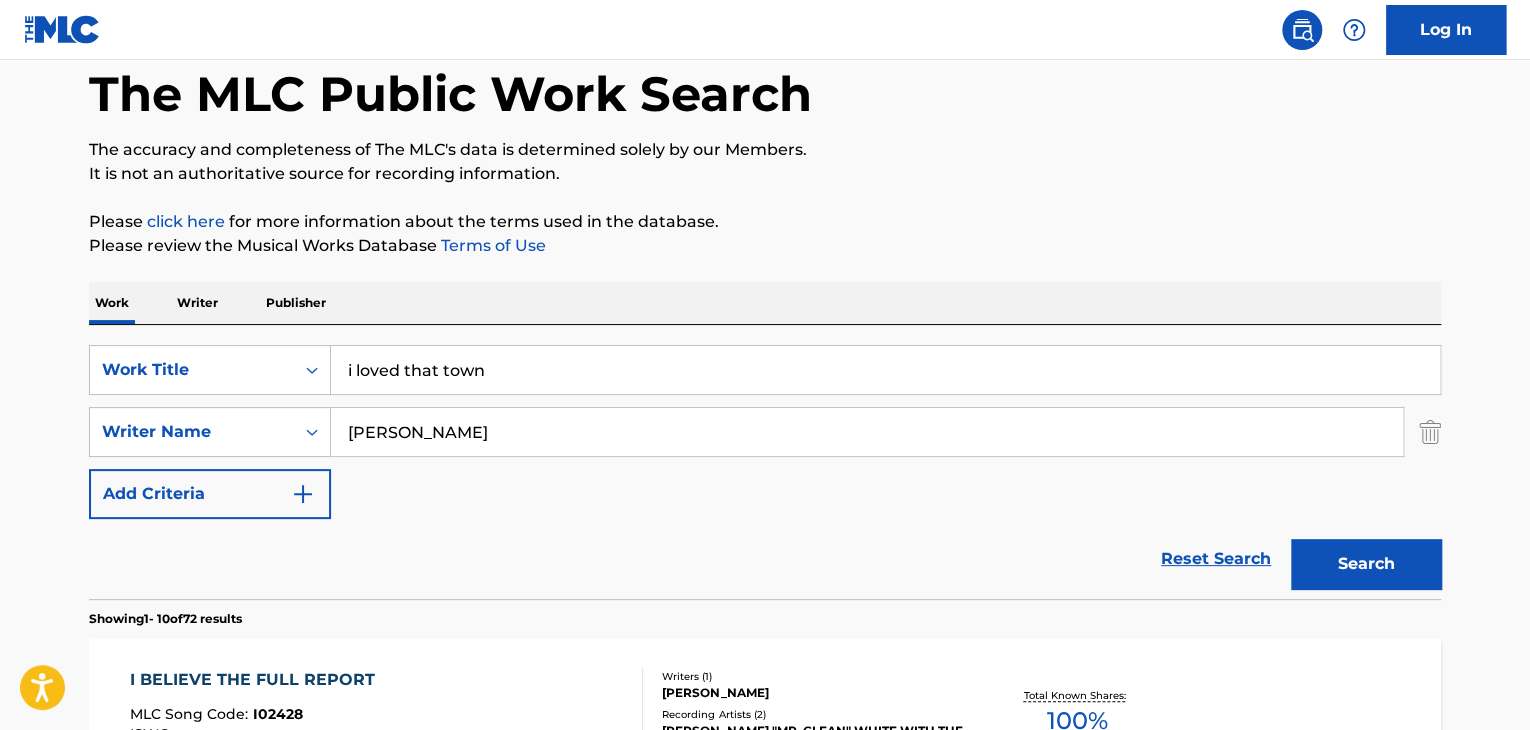click on "Log In" at bounding box center [1446, 30] 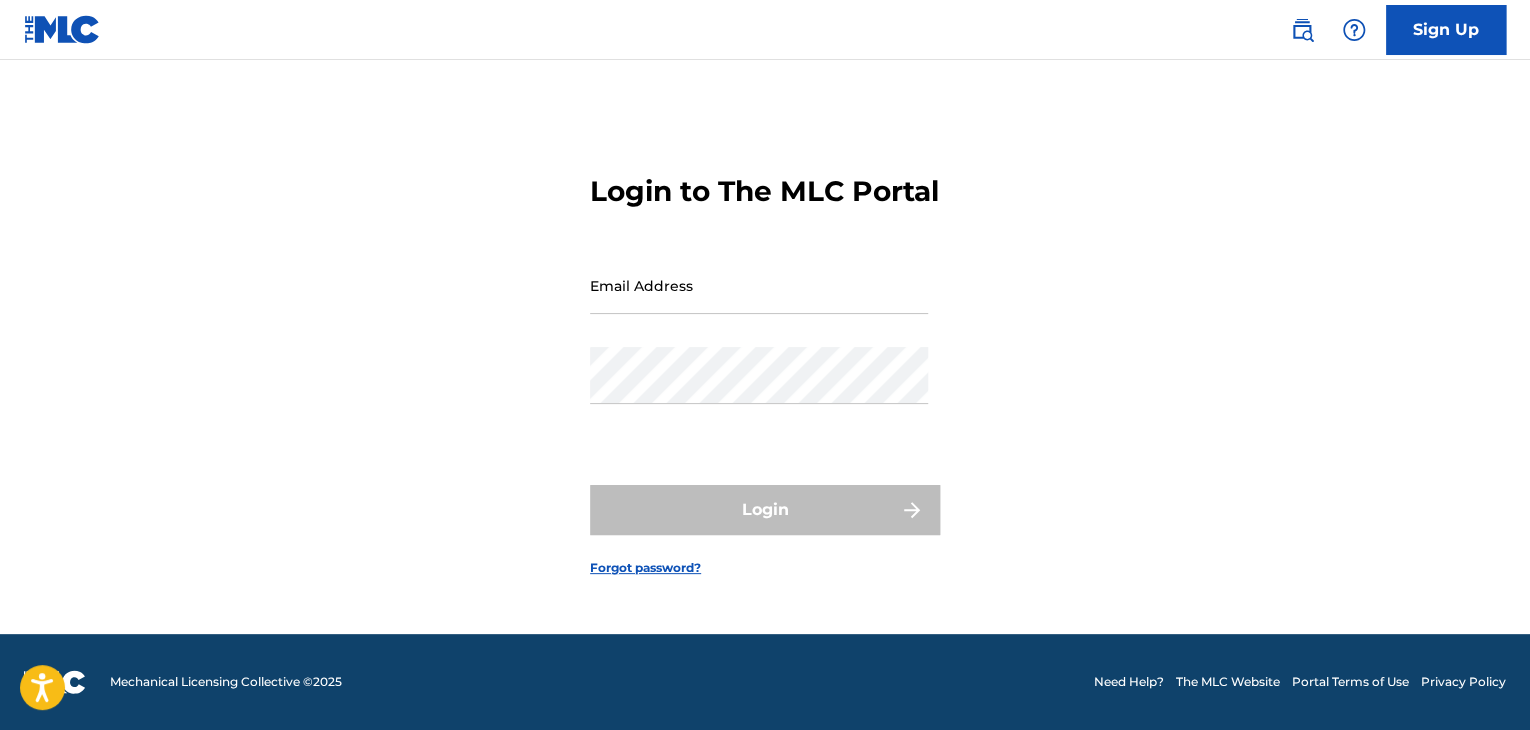 scroll, scrollTop: 0, scrollLeft: 0, axis: both 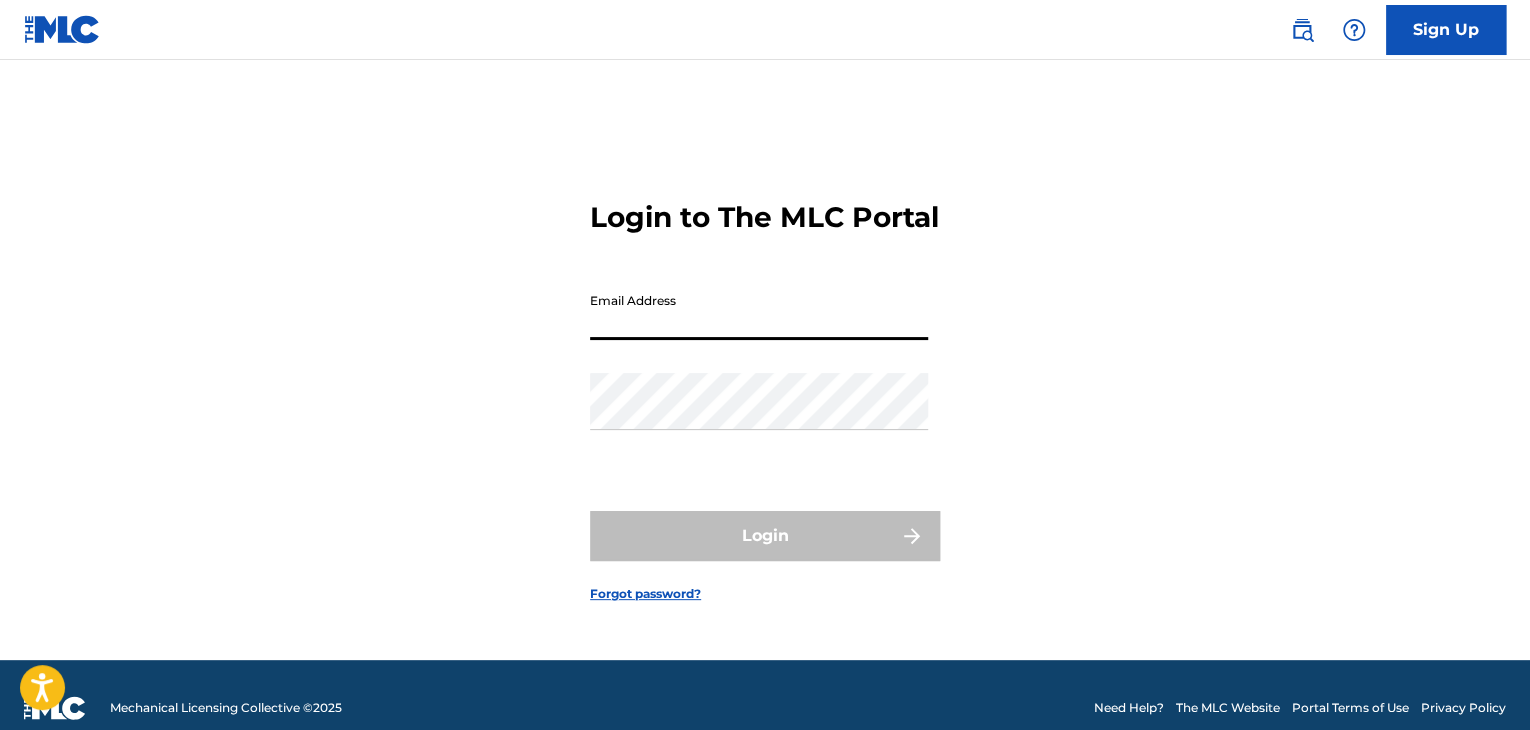 click on "Email Address" at bounding box center (759, 311) 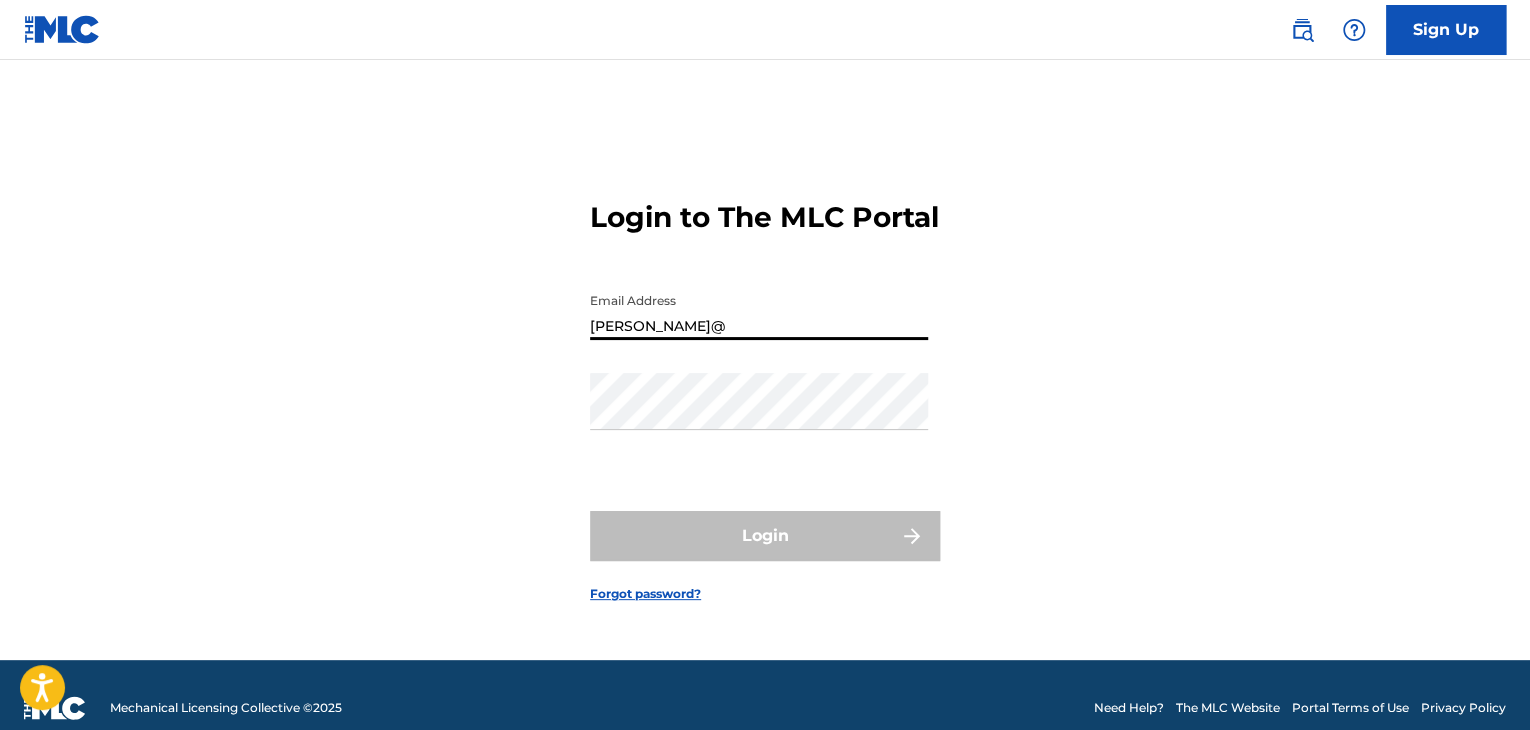 type on "[PERSON_NAME][EMAIL_ADDRESS][DOMAIN_NAME]" 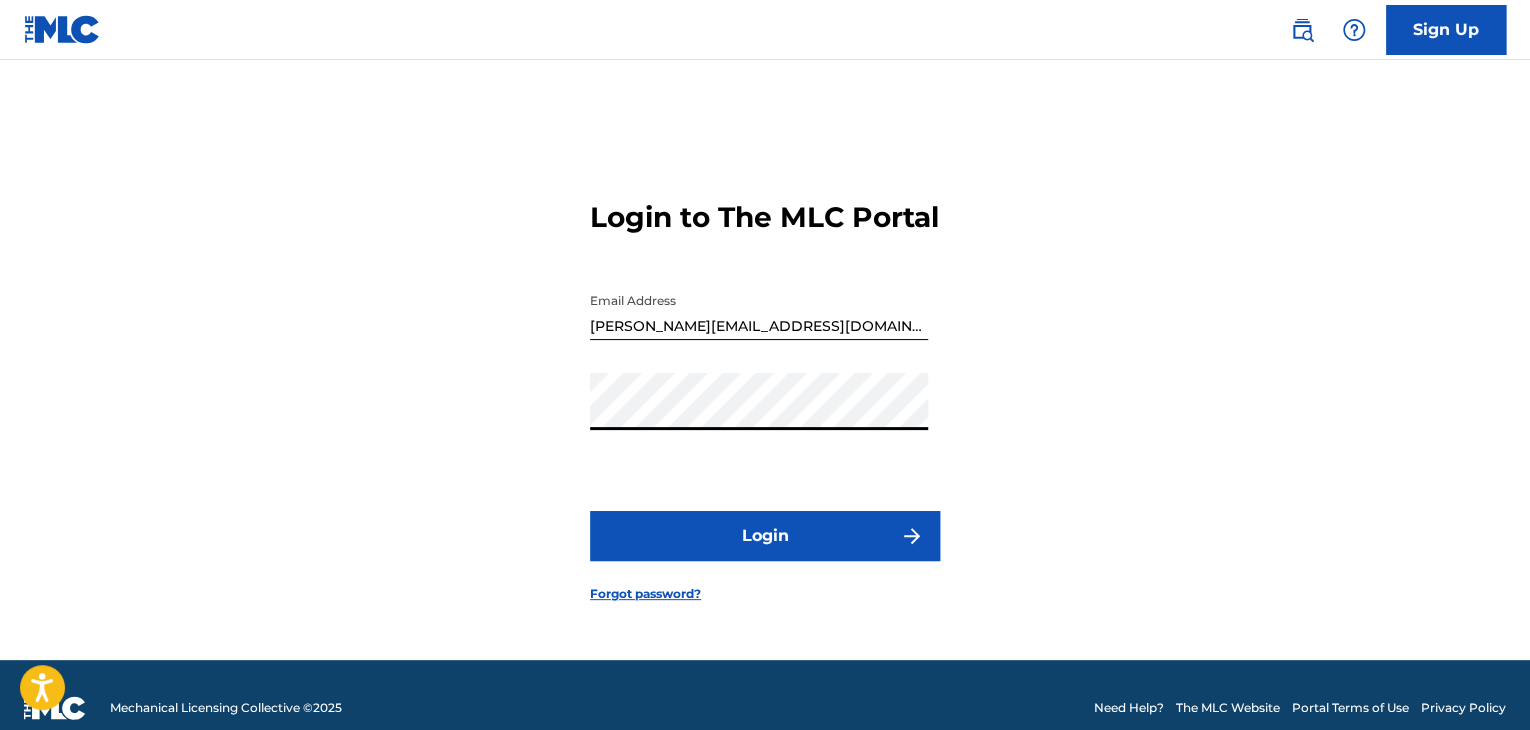 click on "Login" at bounding box center [765, 536] 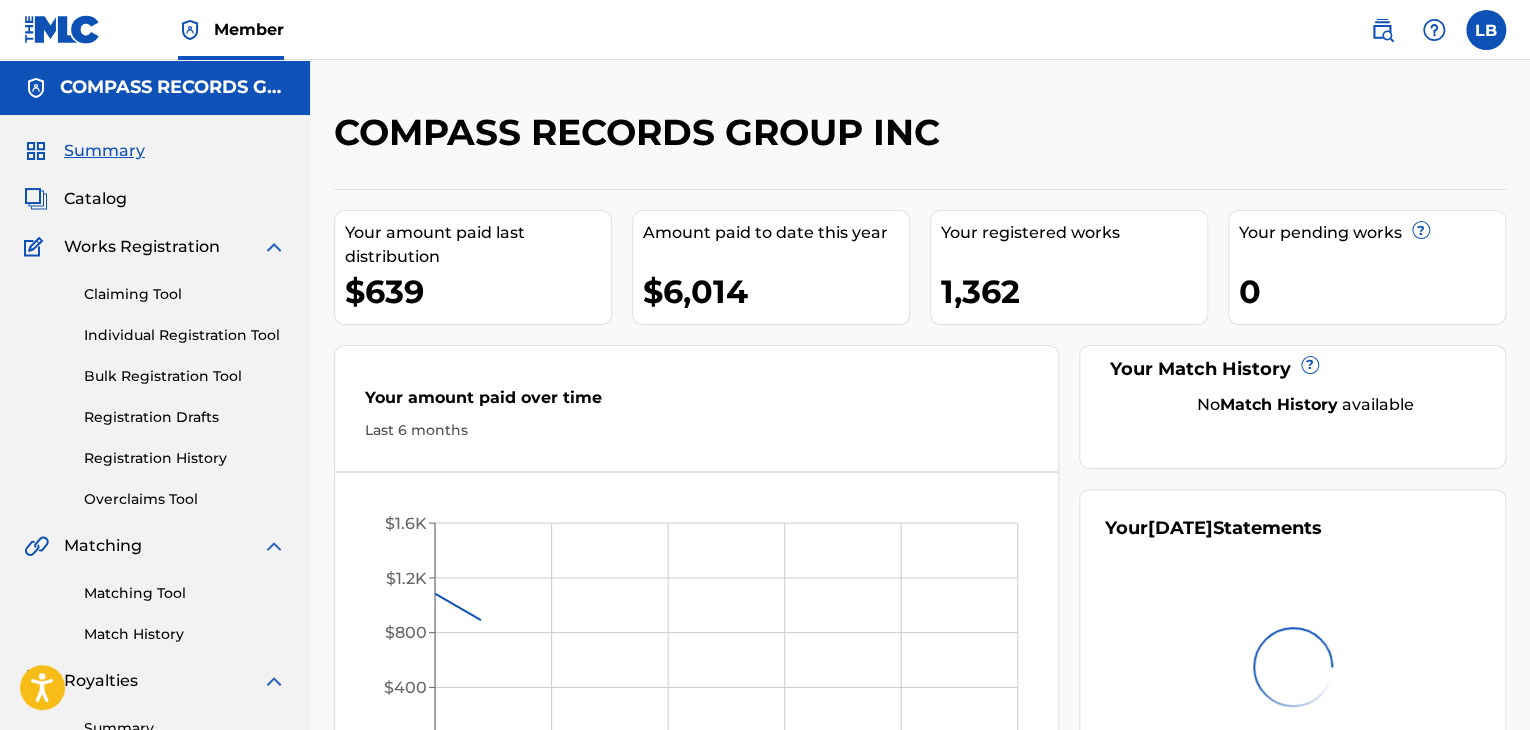 scroll, scrollTop: 0, scrollLeft: 0, axis: both 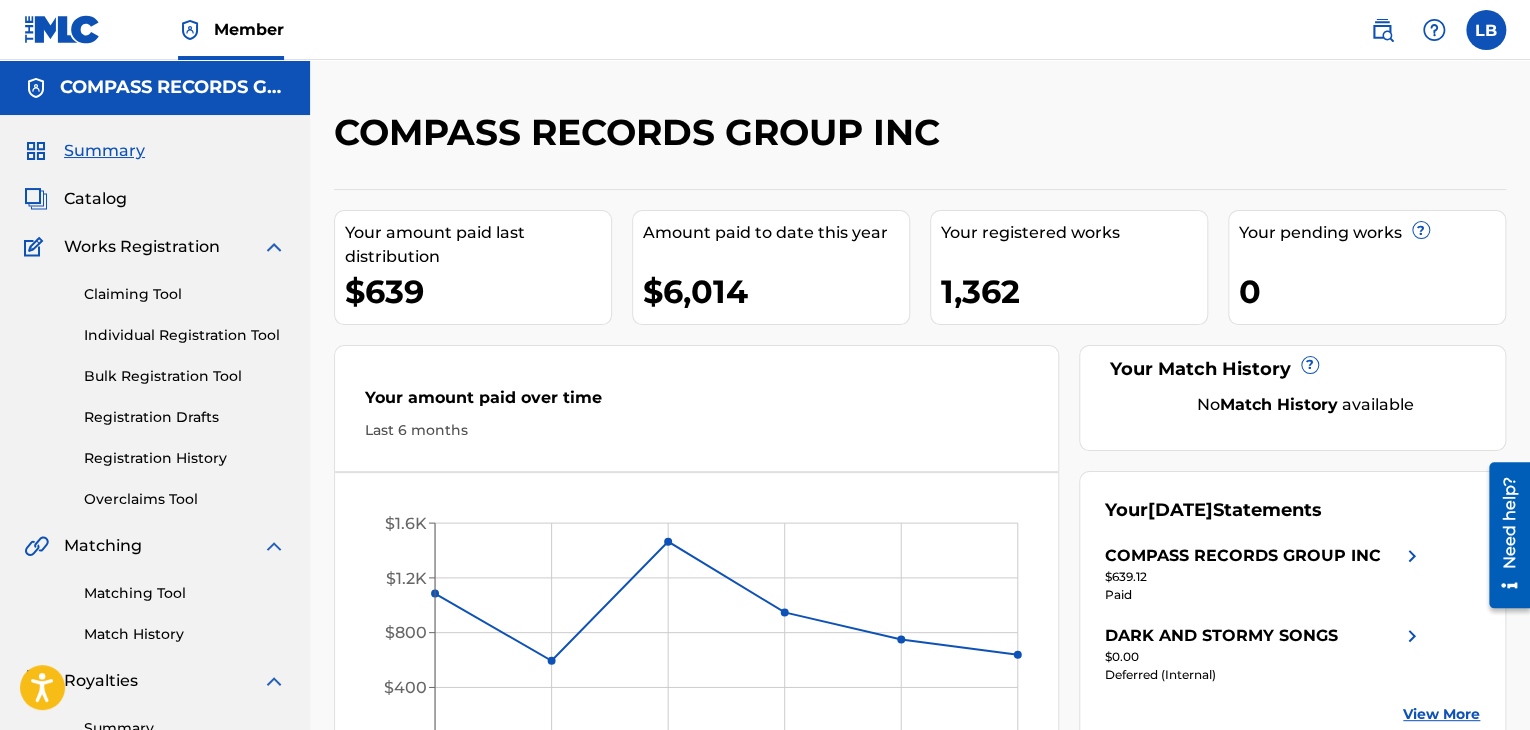 click on "Bulk Registration Tool" at bounding box center (185, 376) 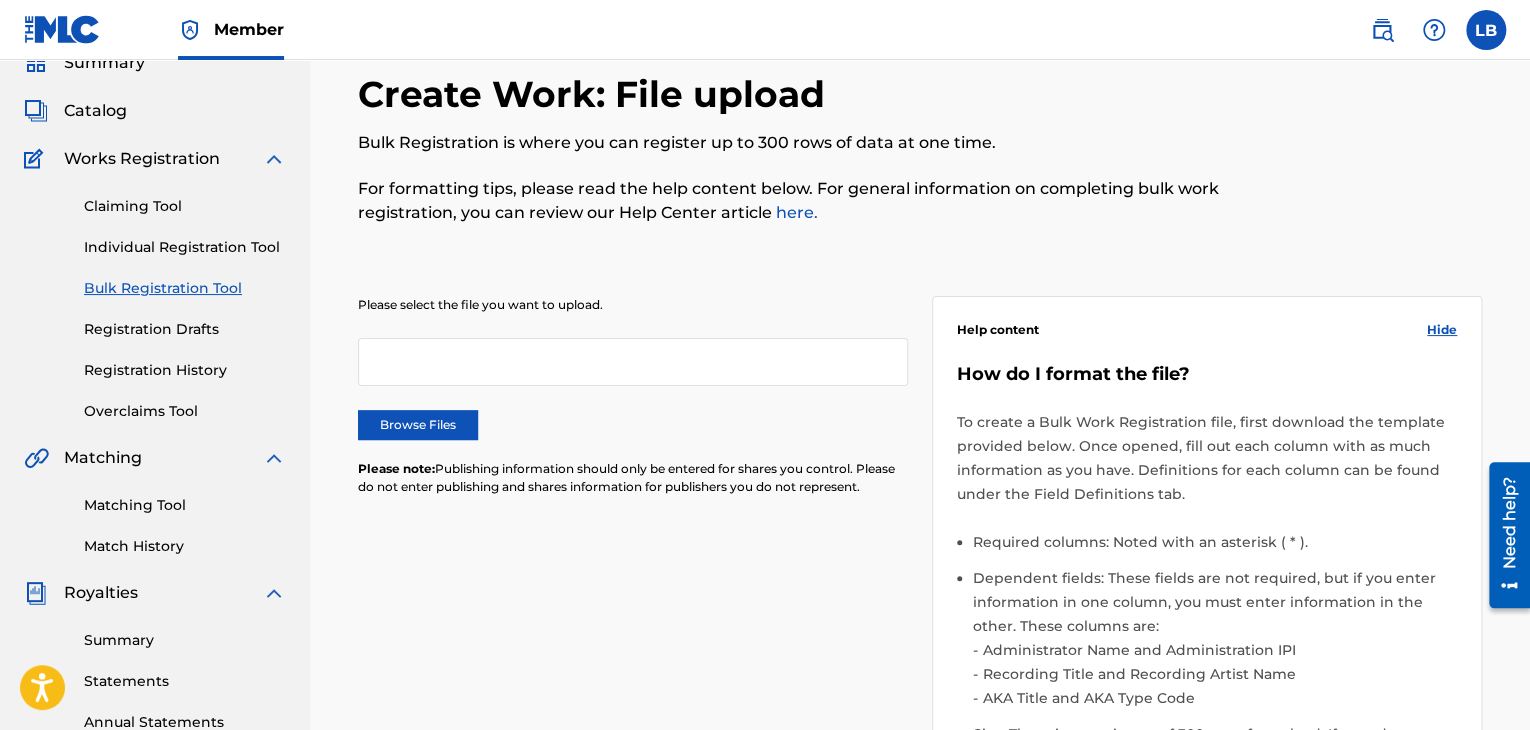scroll, scrollTop: 400, scrollLeft: 0, axis: vertical 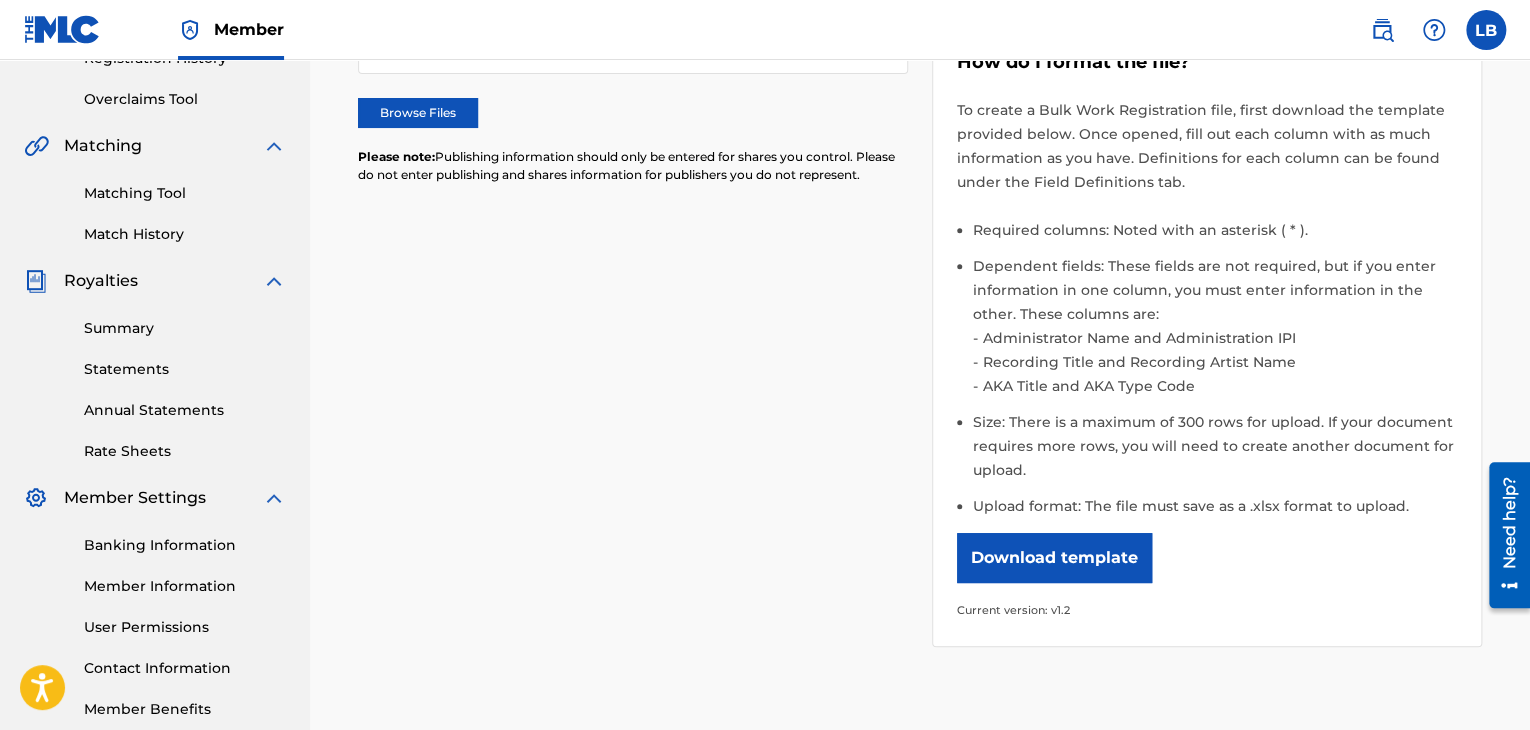 click on "Download template" at bounding box center [1054, 558] 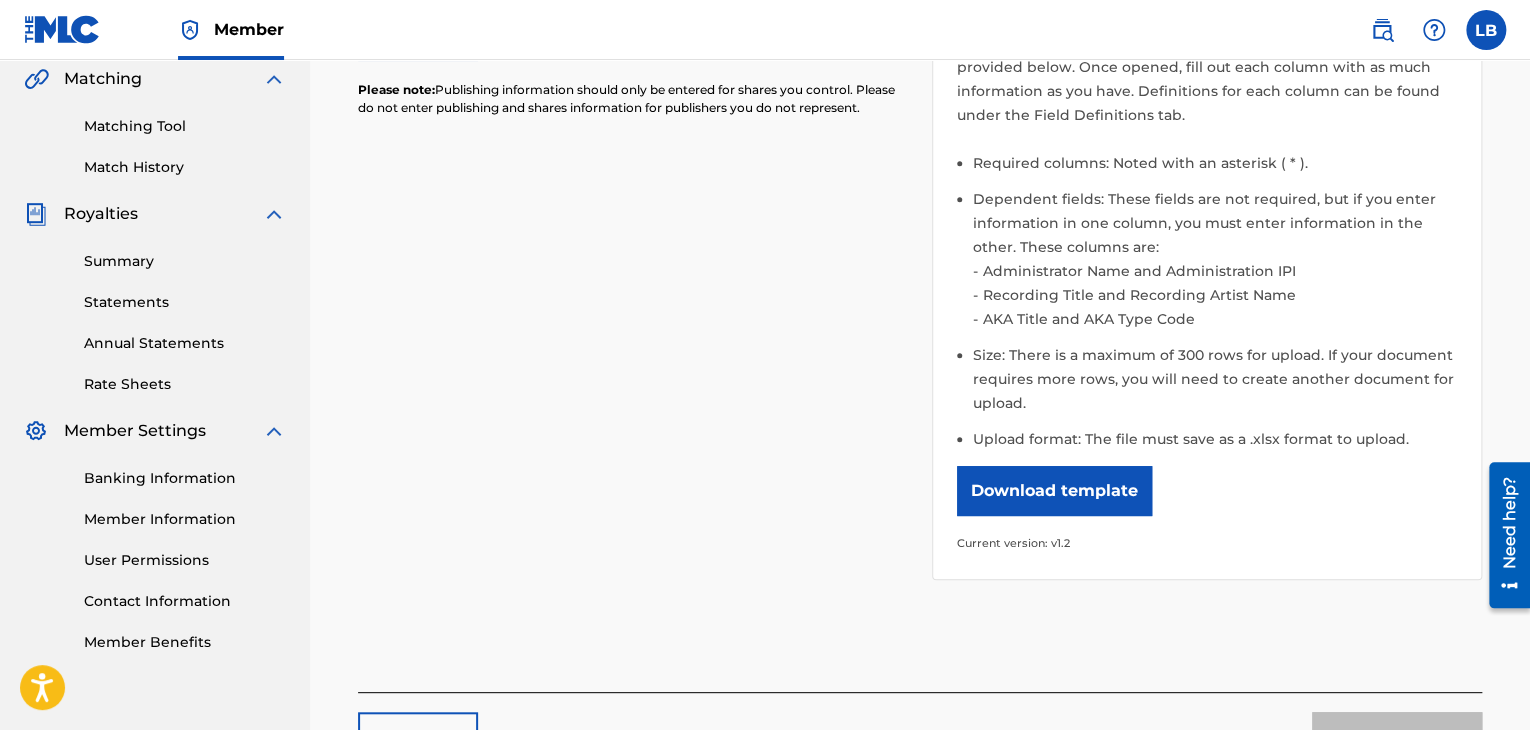 scroll, scrollTop: 500, scrollLeft: 0, axis: vertical 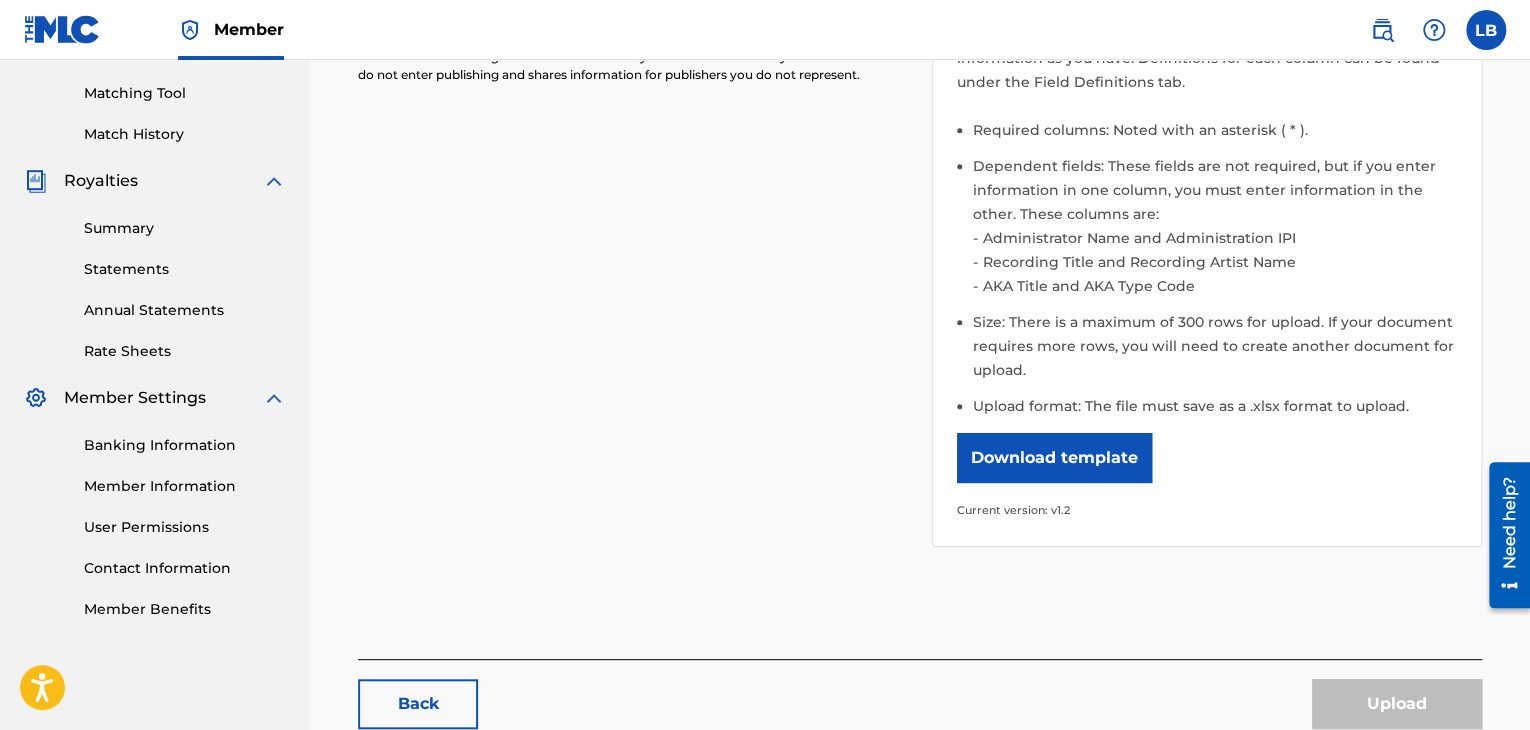 click on "Member Information" at bounding box center (185, 486) 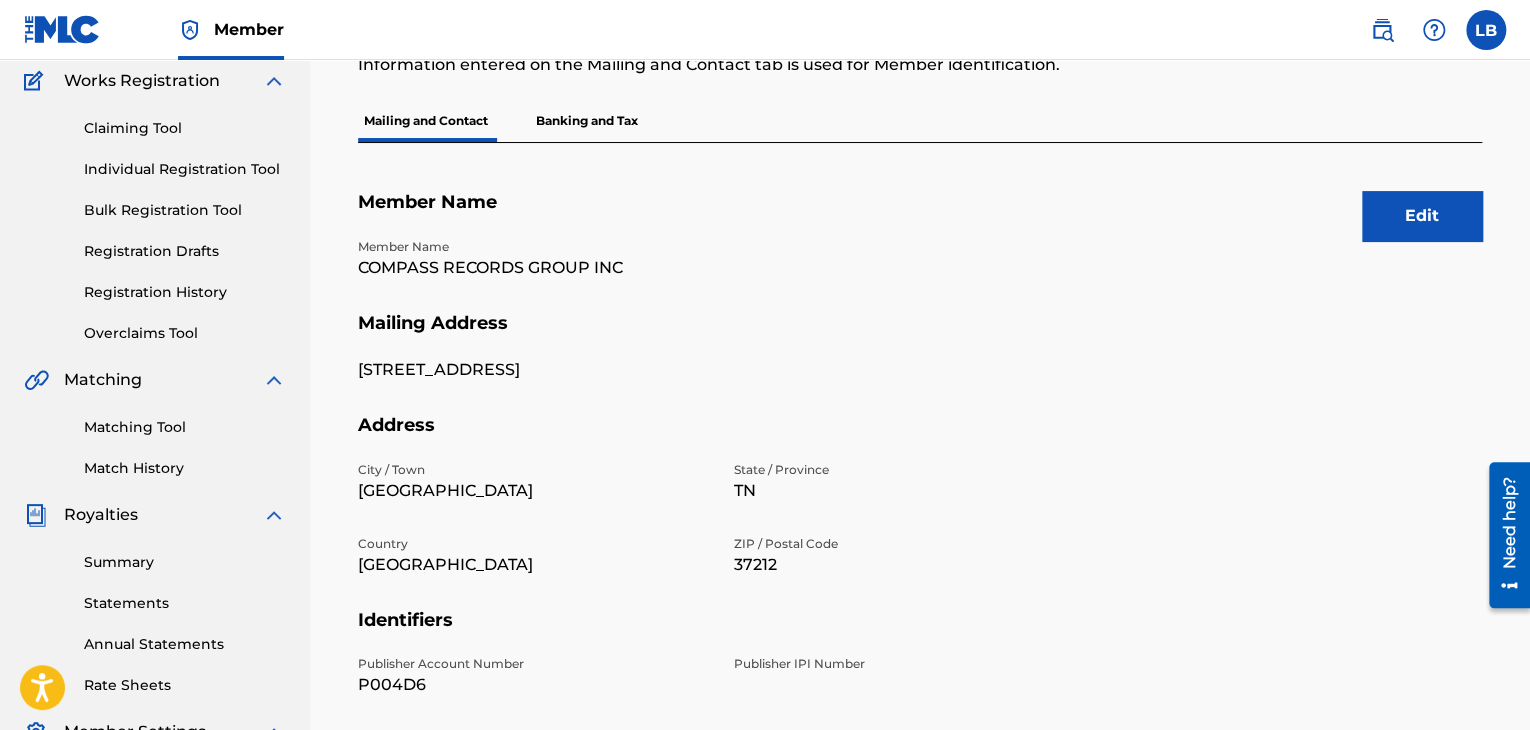 scroll, scrollTop: 400, scrollLeft: 0, axis: vertical 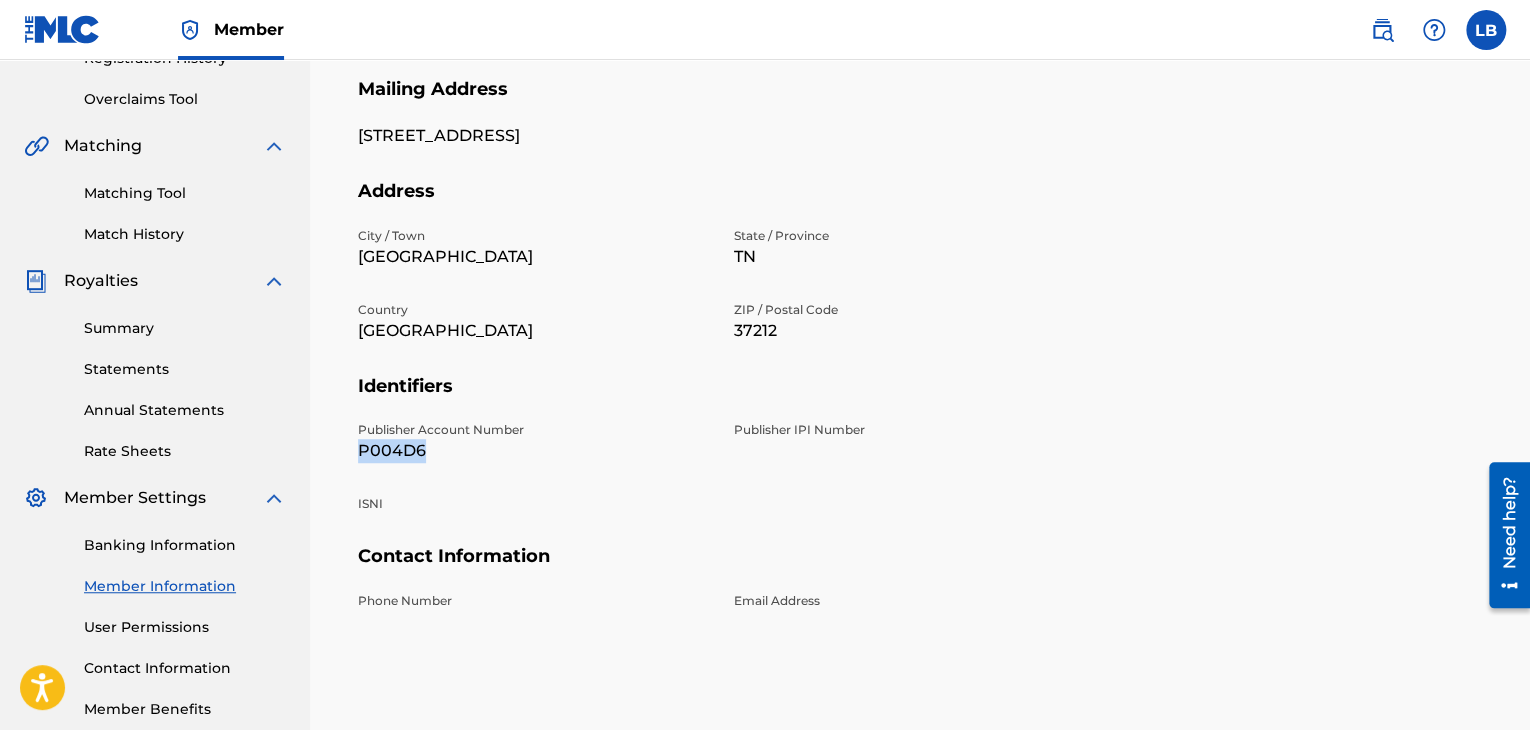 drag, startPoint x: 444, startPoint y: 448, endPoint x: 359, endPoint y: 457, distance: 85.47514 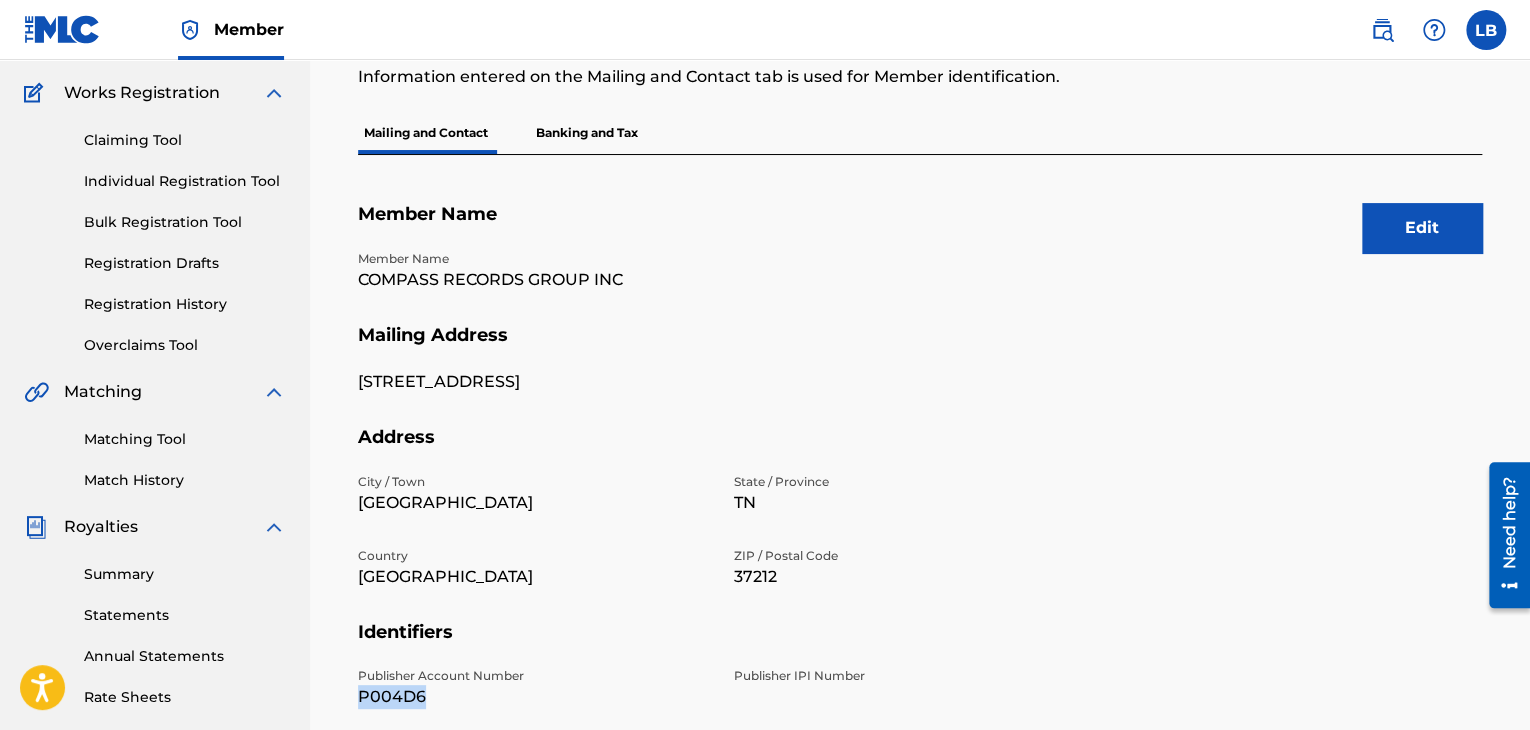 scroll, scrollTop: 0, scrollLeft: 0, axis: both 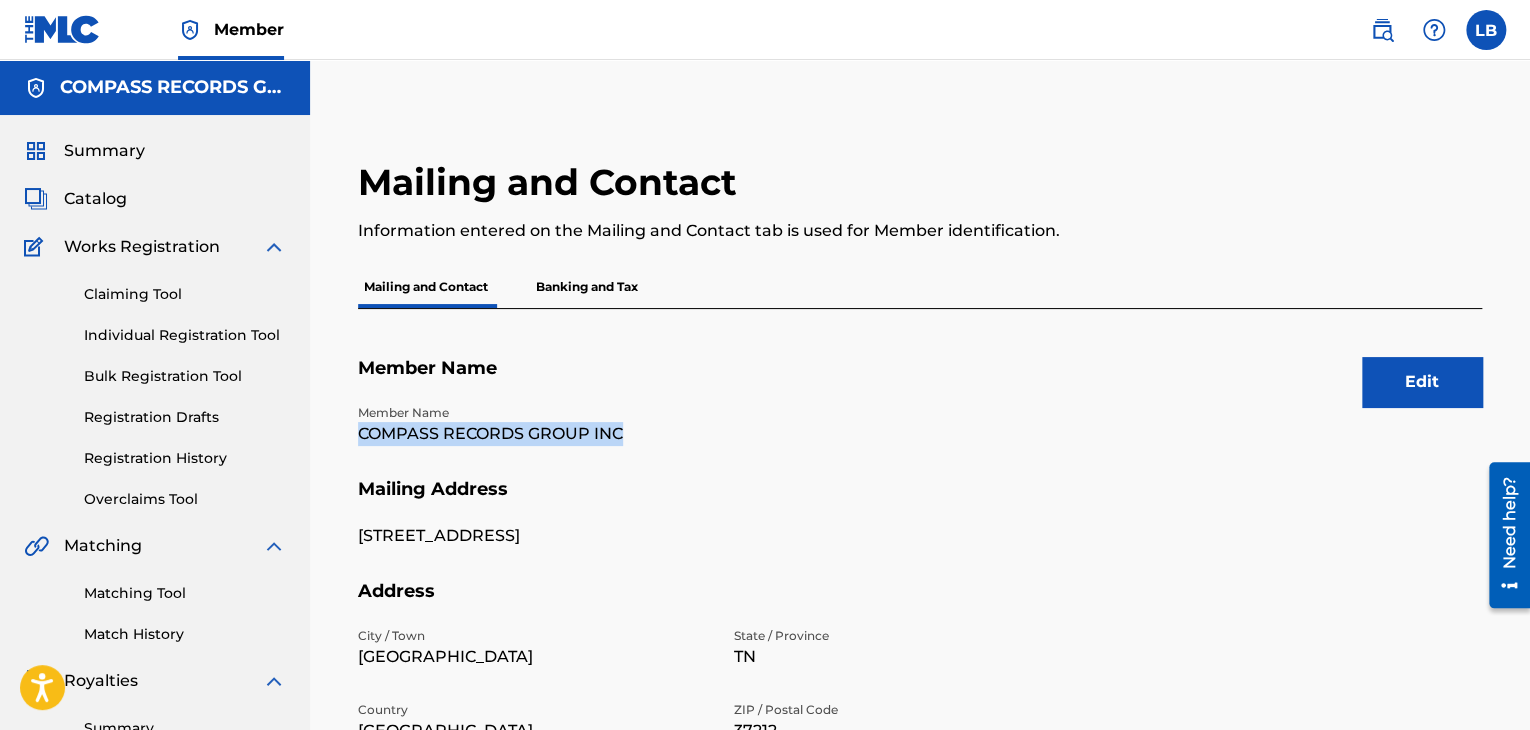 drag, startPoint x: 354, startPoint y: 438, endPoint x: 636, endPoint y: 448, distance: 282.17725 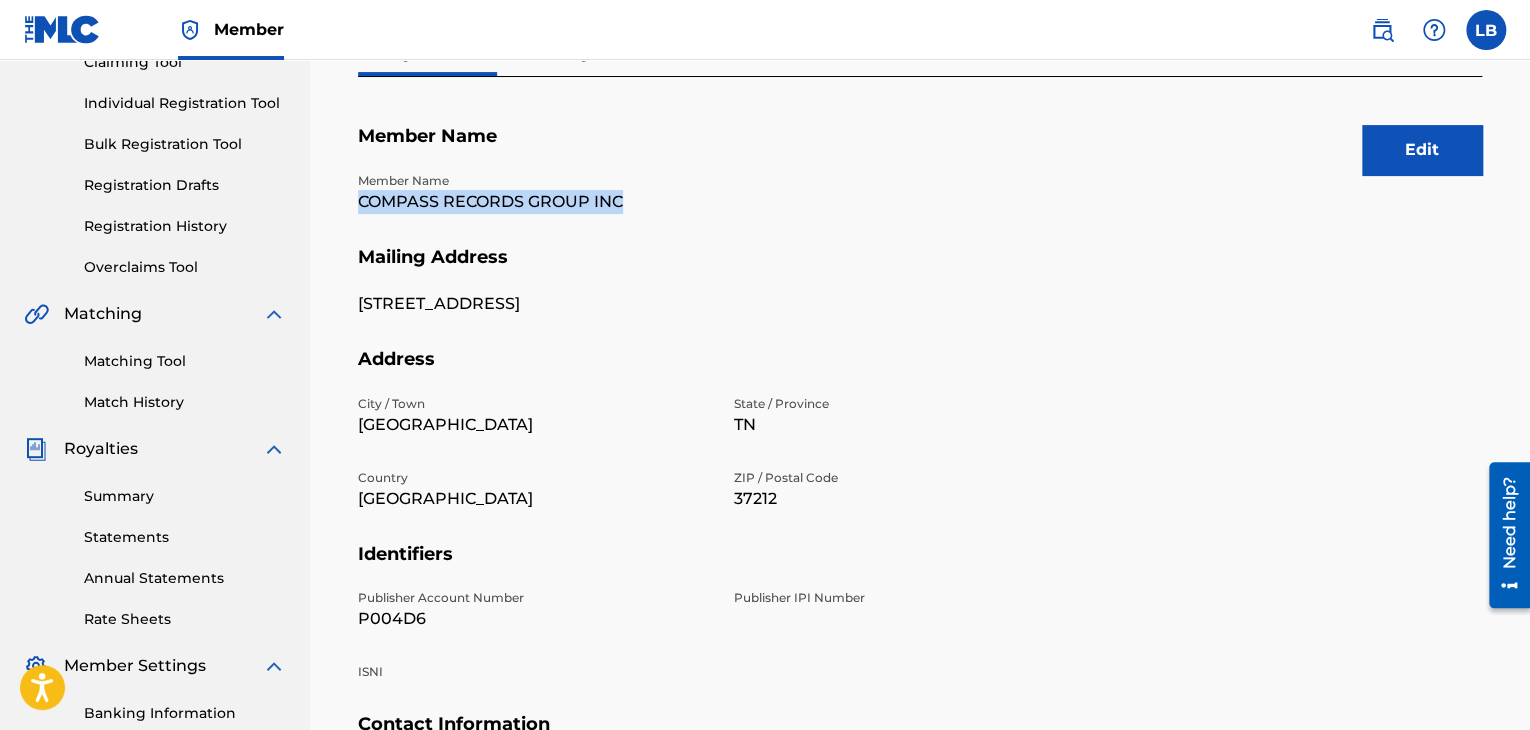 scroll, scrollTop: 210, scrollLeft: 0, axis: vertical 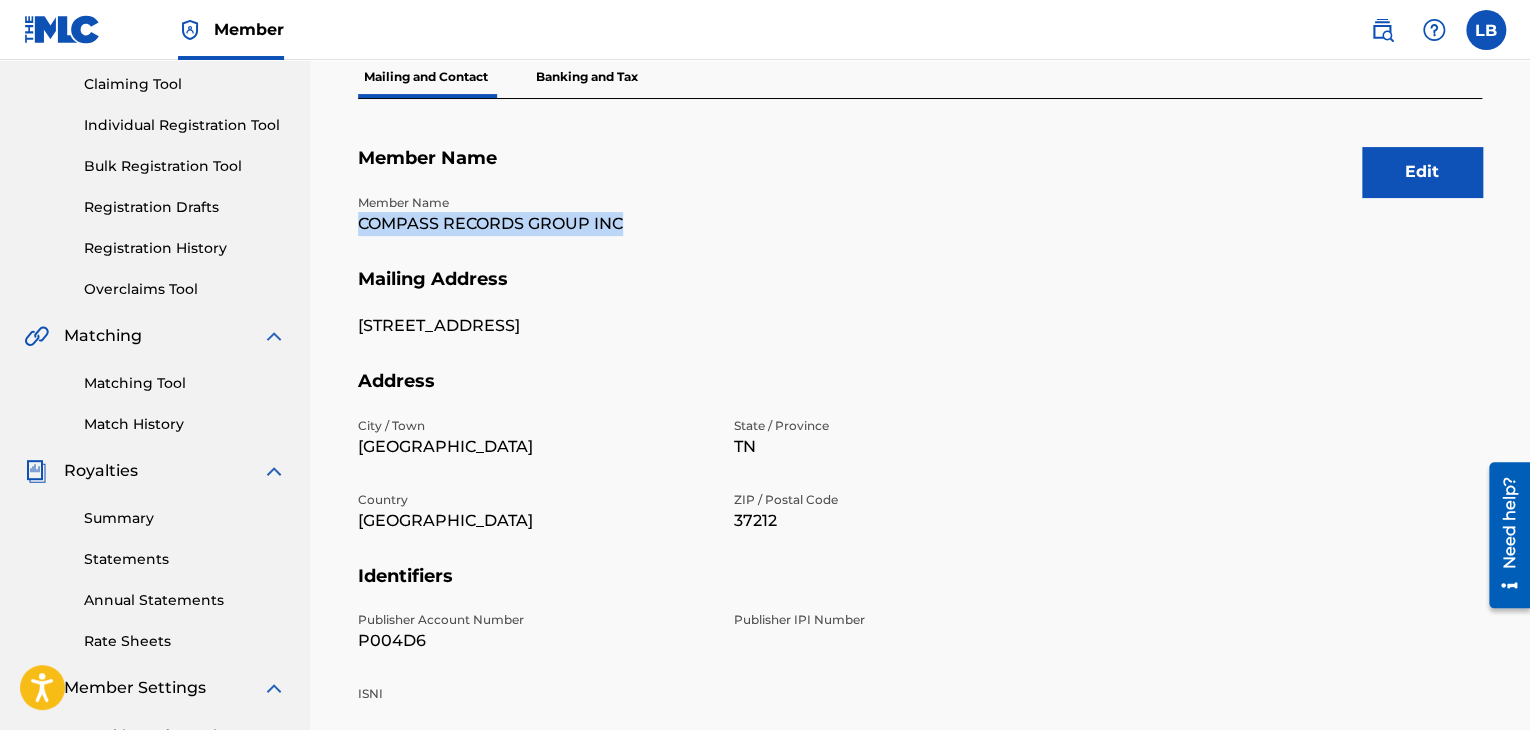 click on "Bulk Registration Tool" at bounding box center [185, 166] 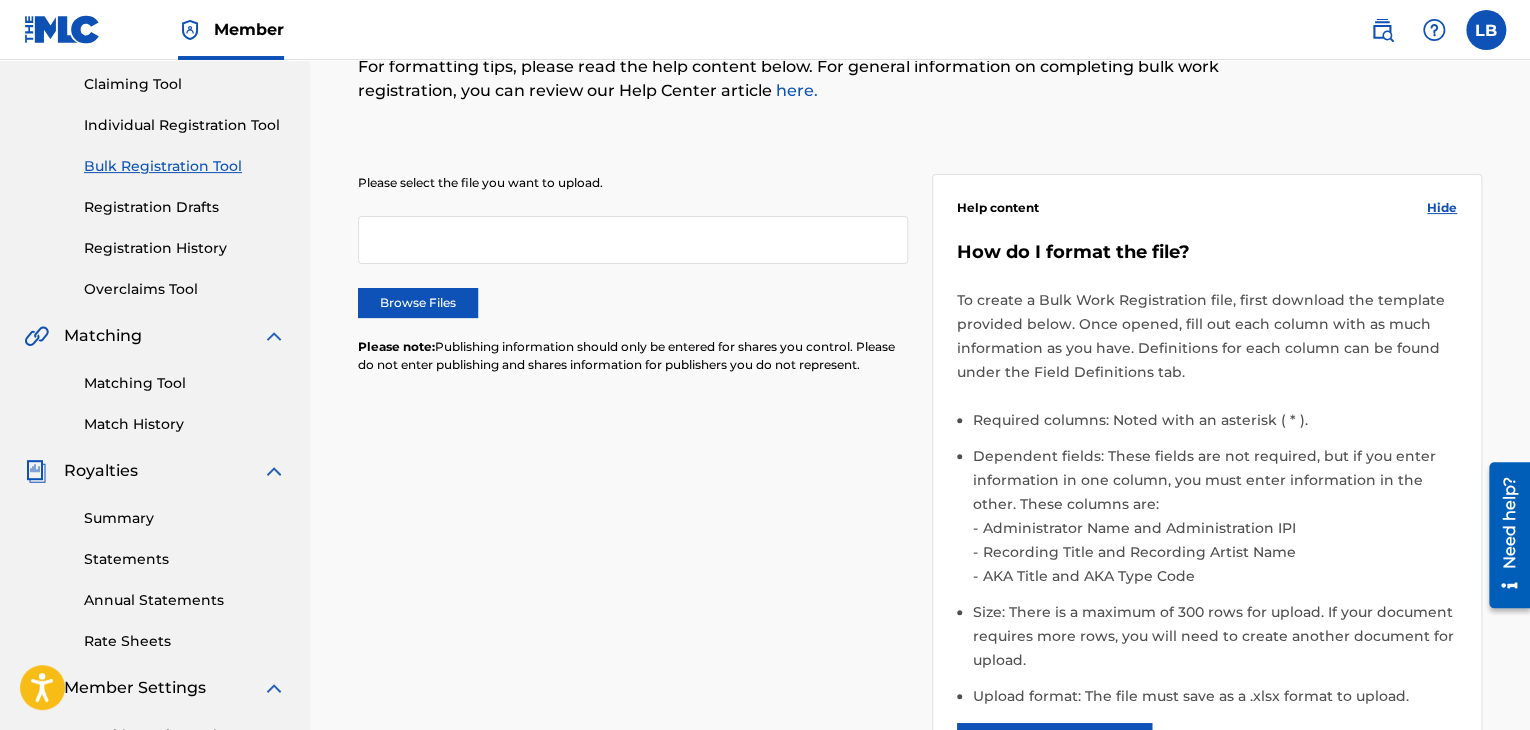 scroll, scrollTop: 0, scrollLeft: 0, axis: both 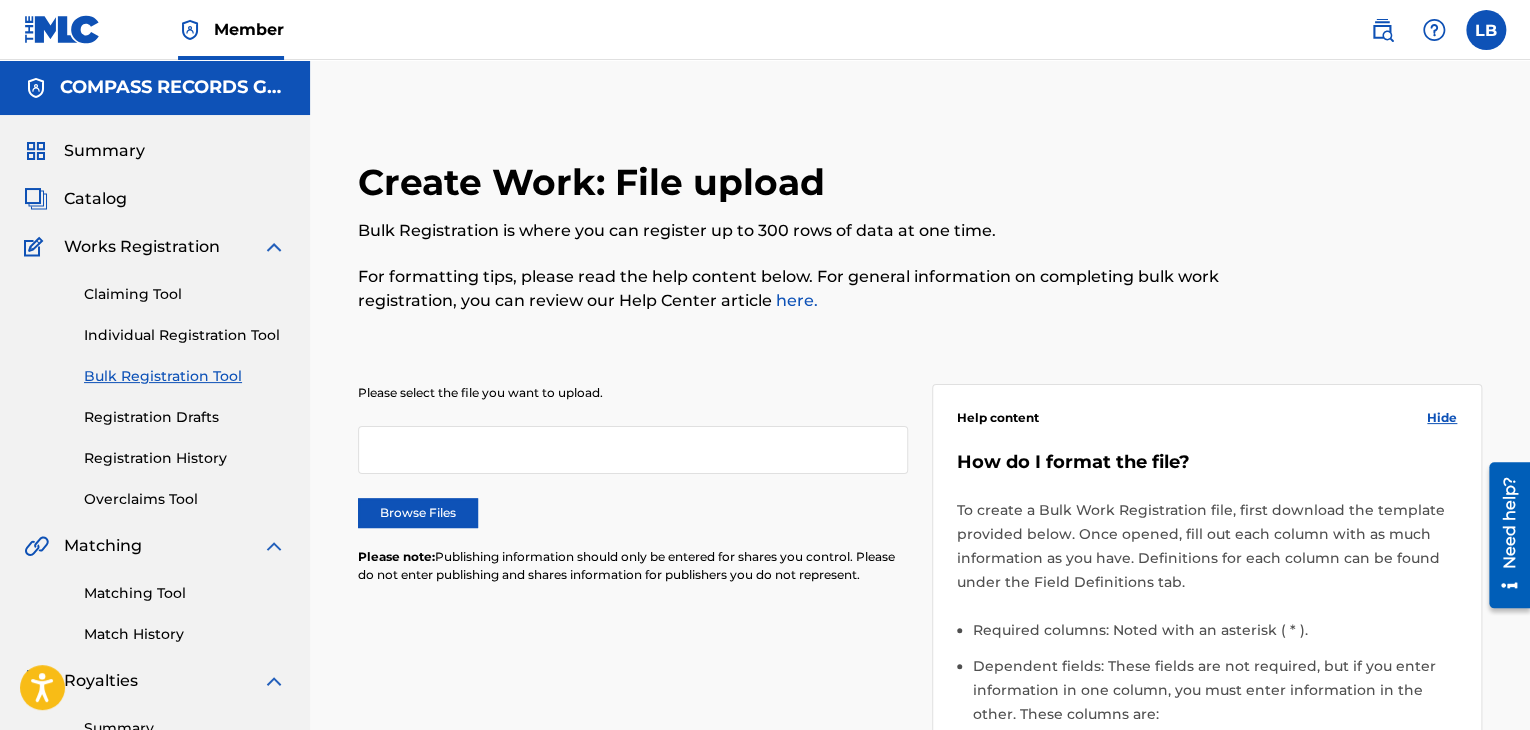 click on "Browse Files" at bounding box center [418, 513] 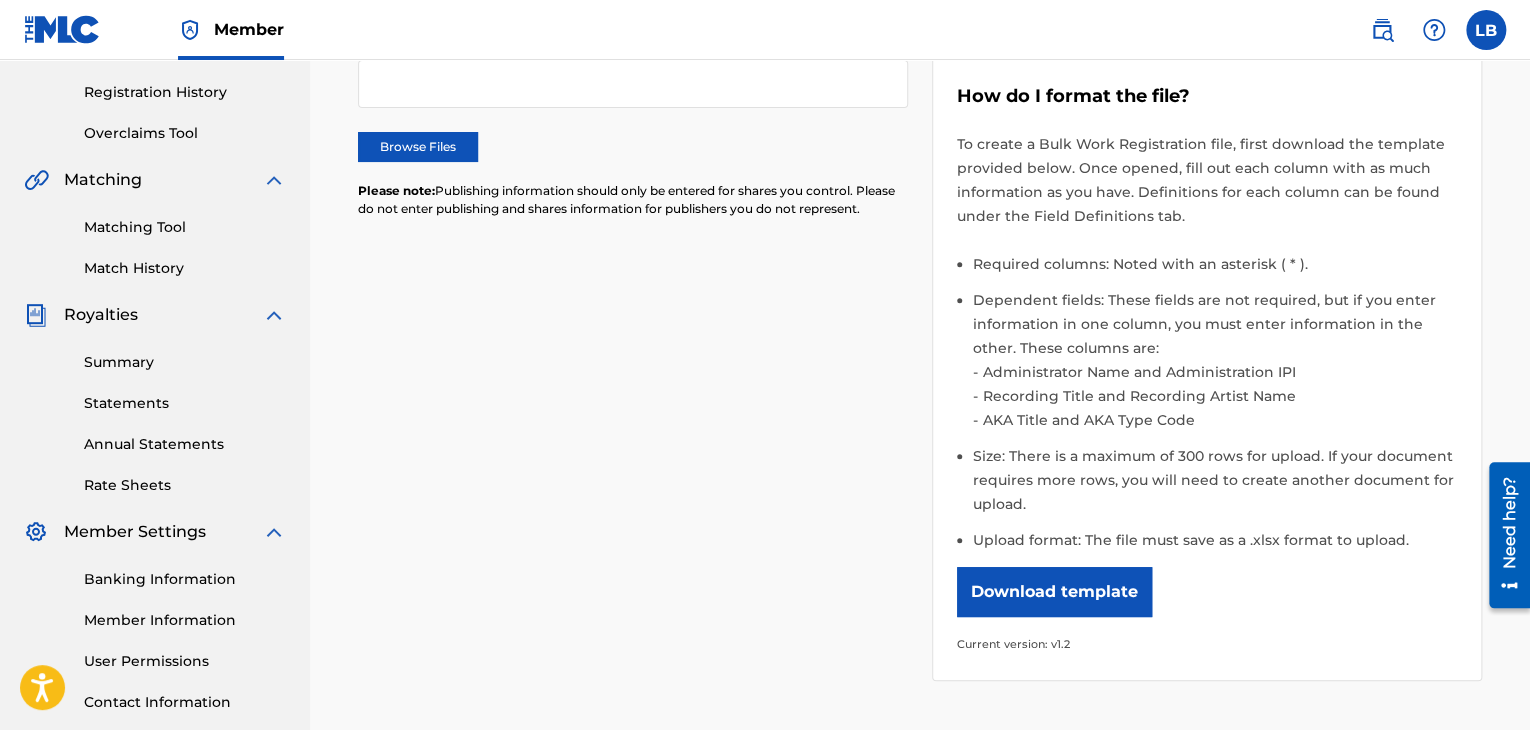 scroll, scrollTop: 400, scrollLeft: 0, axis: vertical 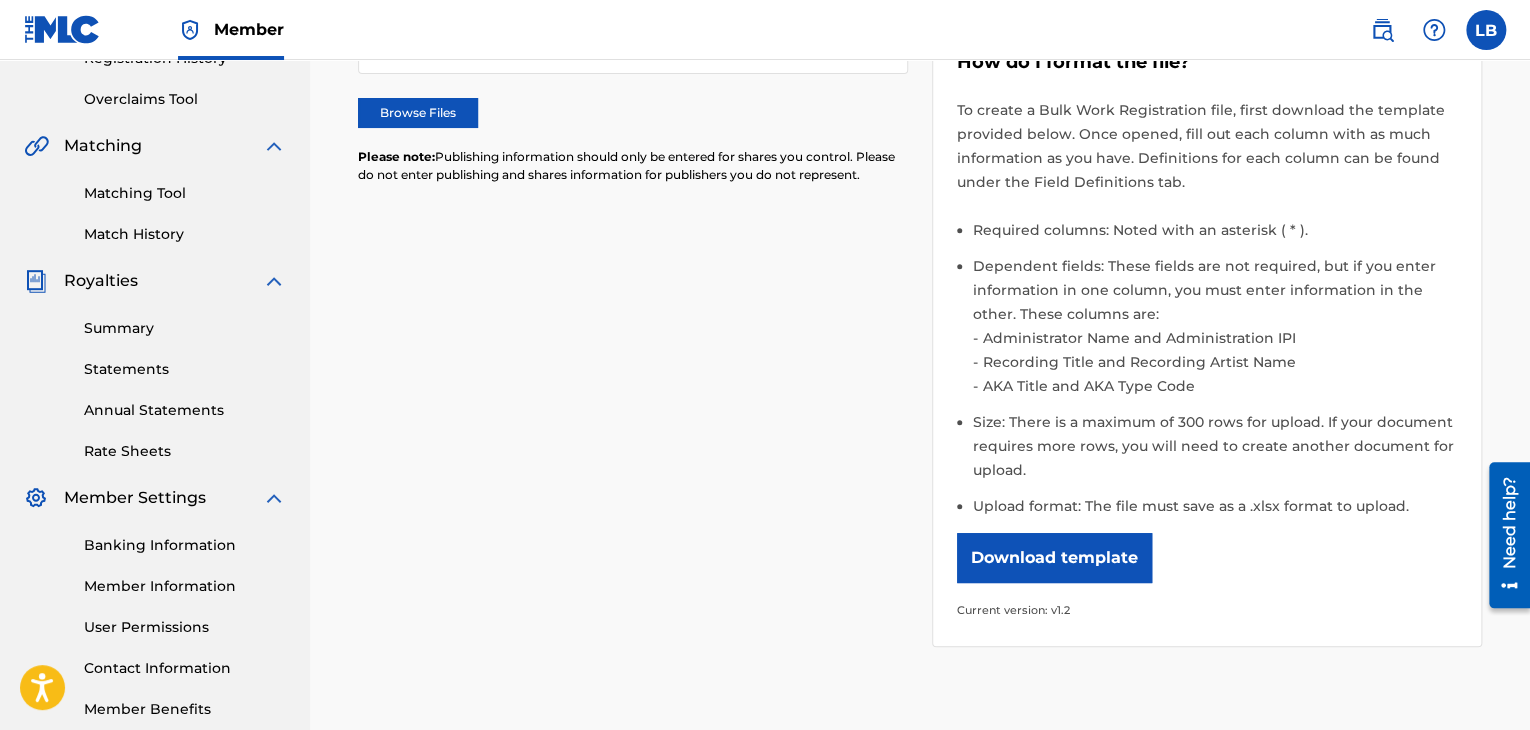 click on "Browse Files" at bounding box center (418, 113) 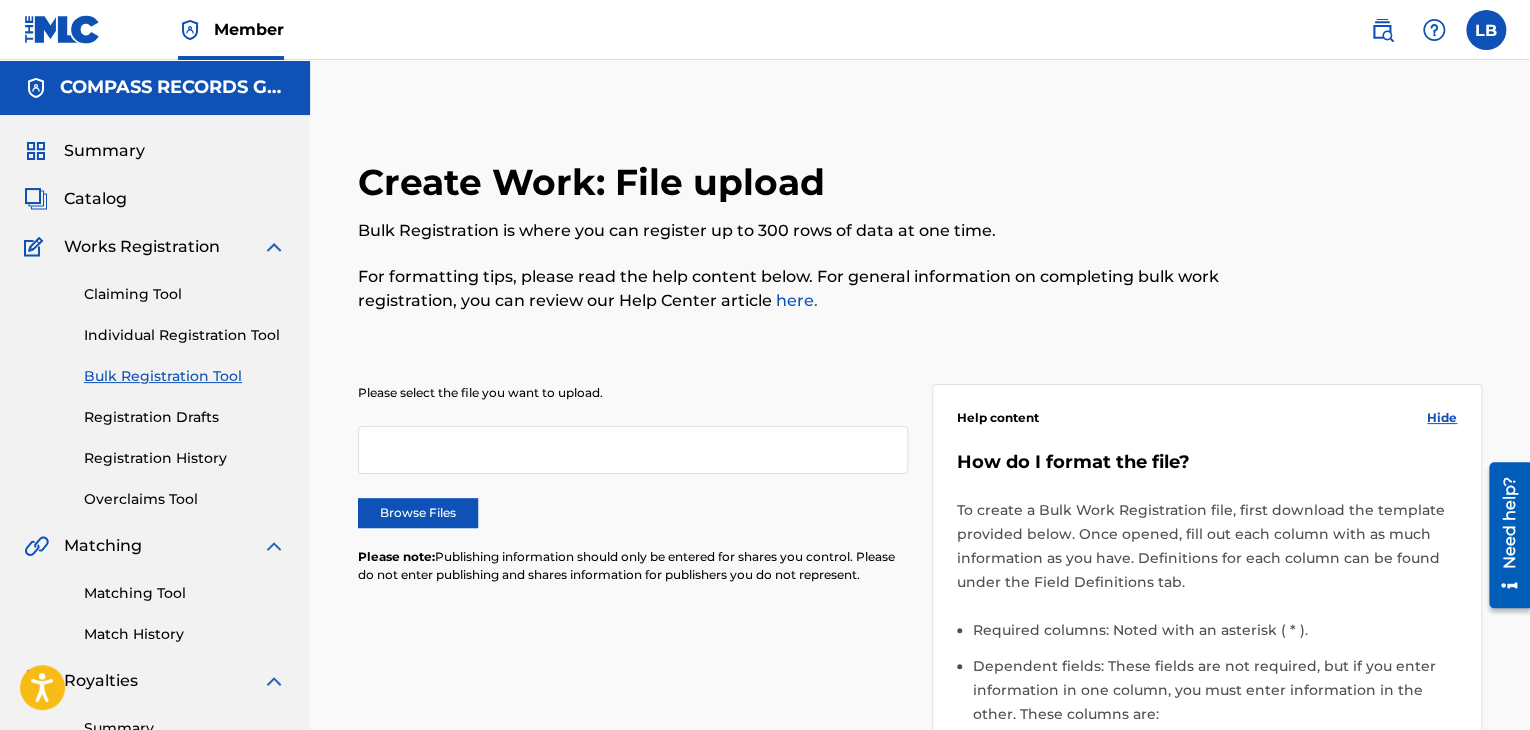 click on "Browse Files" at bounding box center [418, 513] 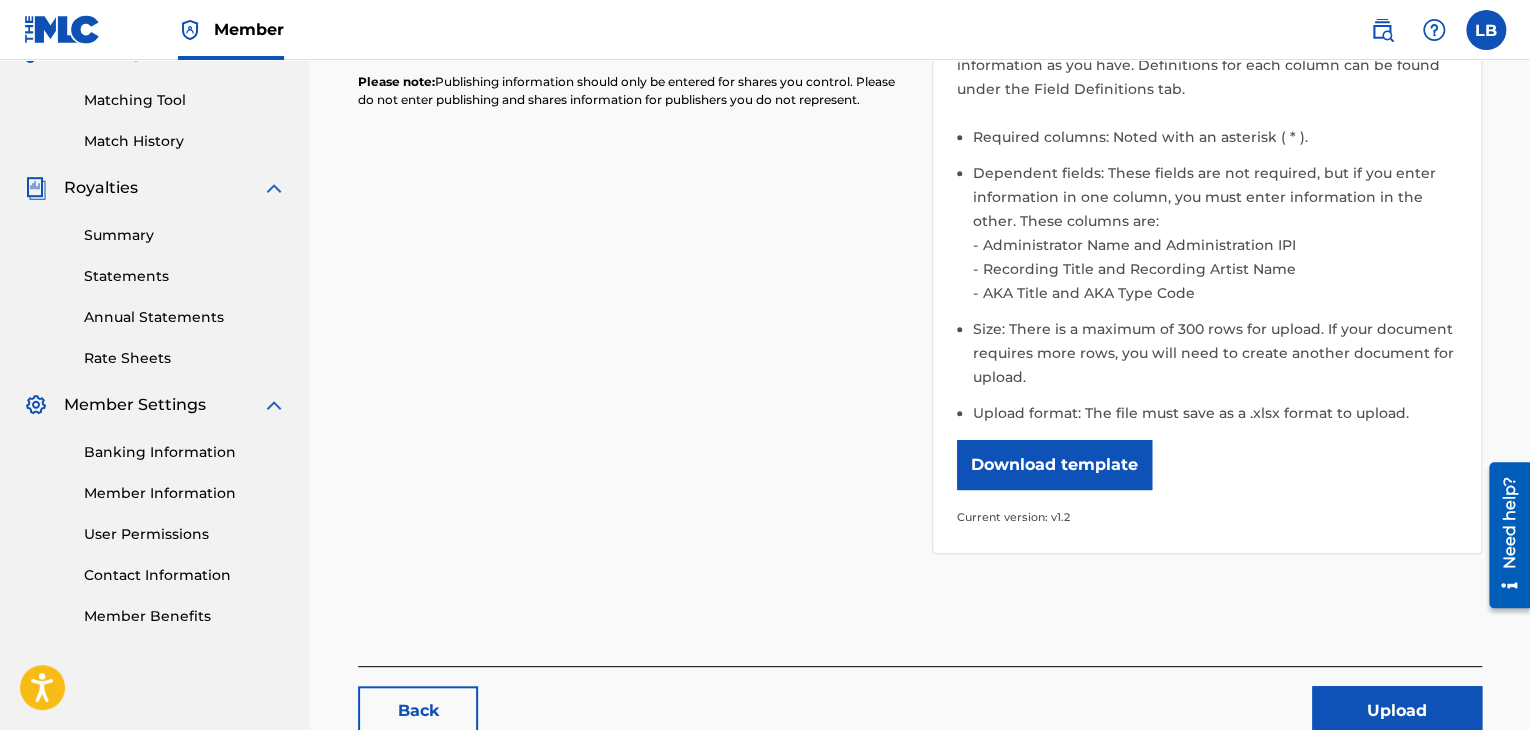 scroll, scrollTop: 600, scrollLeft: 0, axis: vertical 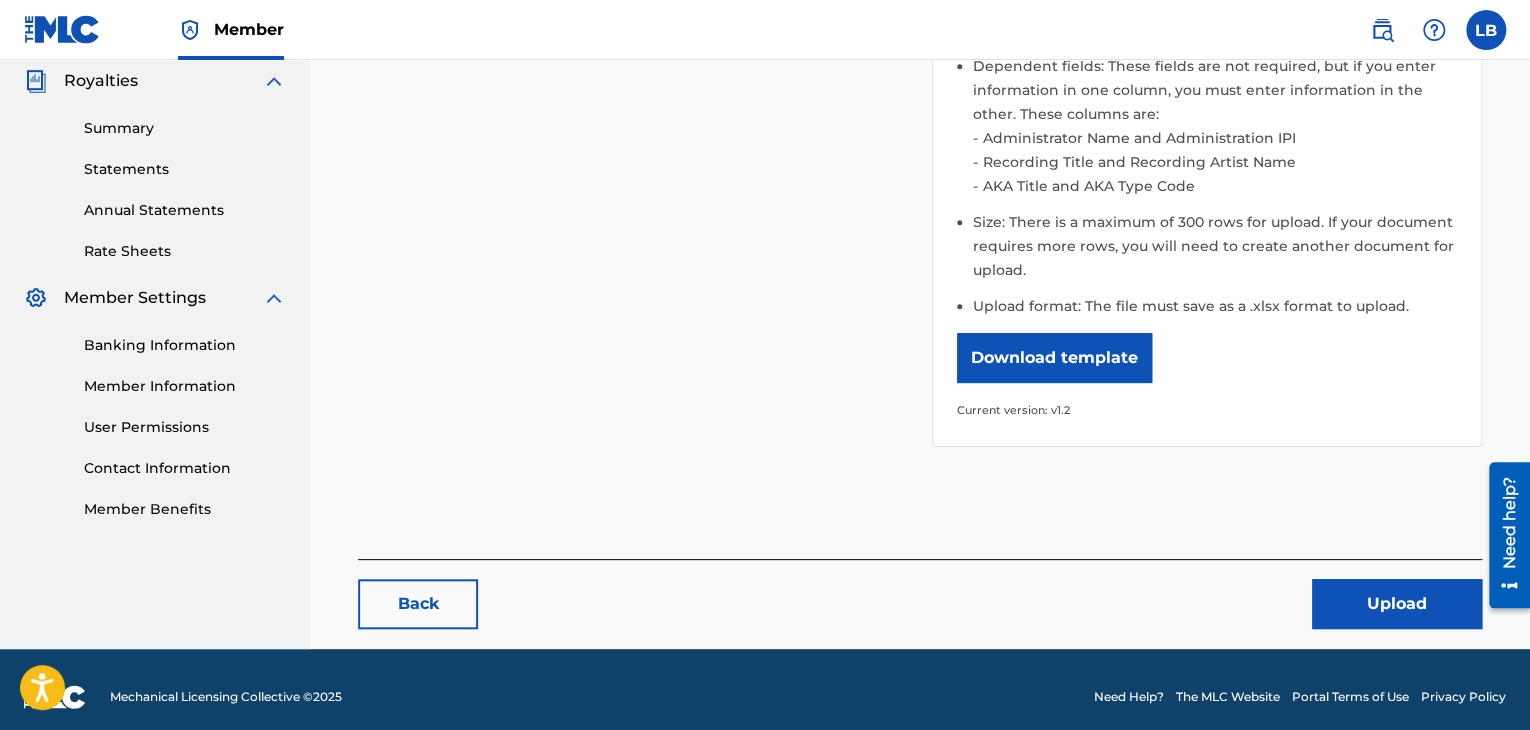 click on "Upload" at bounding box center [1397, 604] 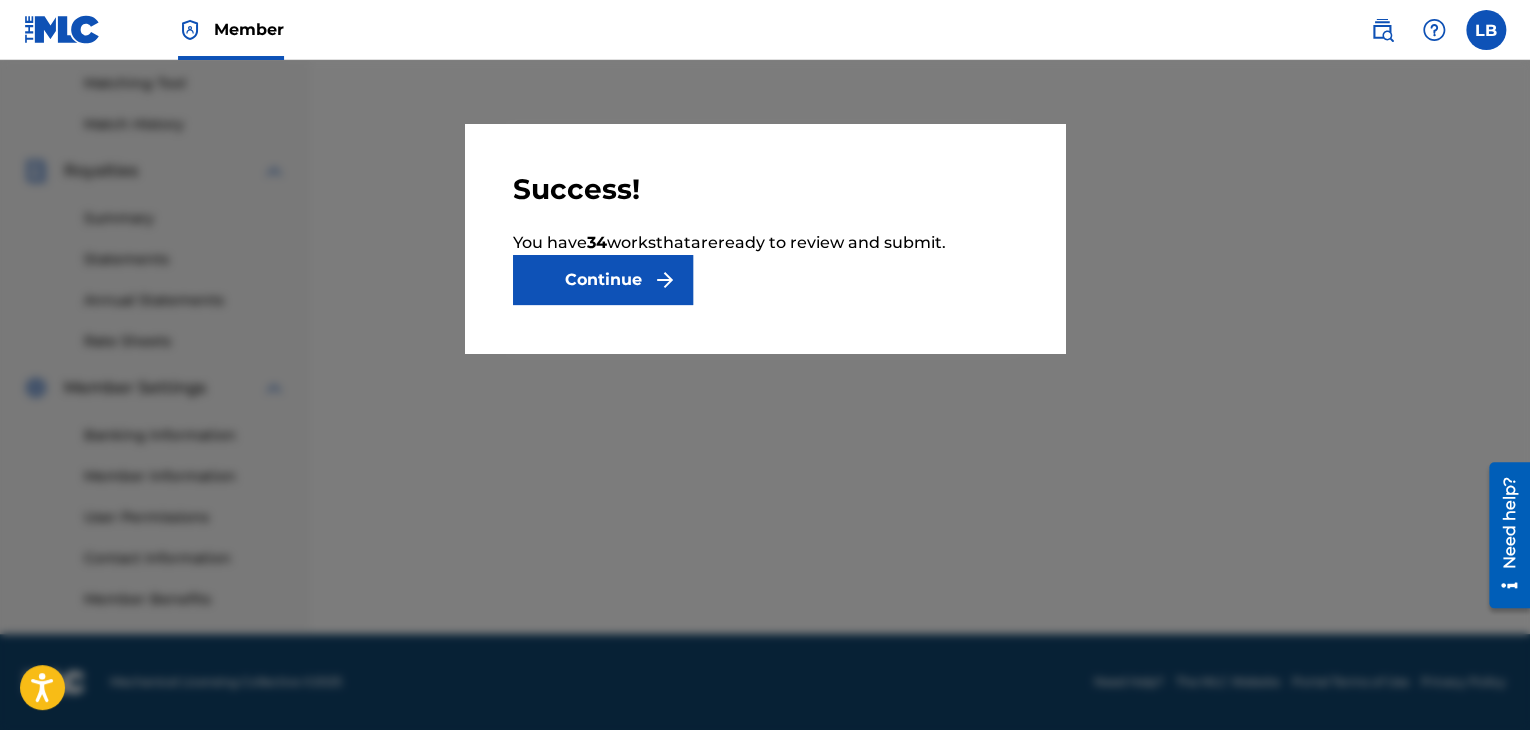 scroll, scrollTop: 0, scrollLeft: 0, axis: both 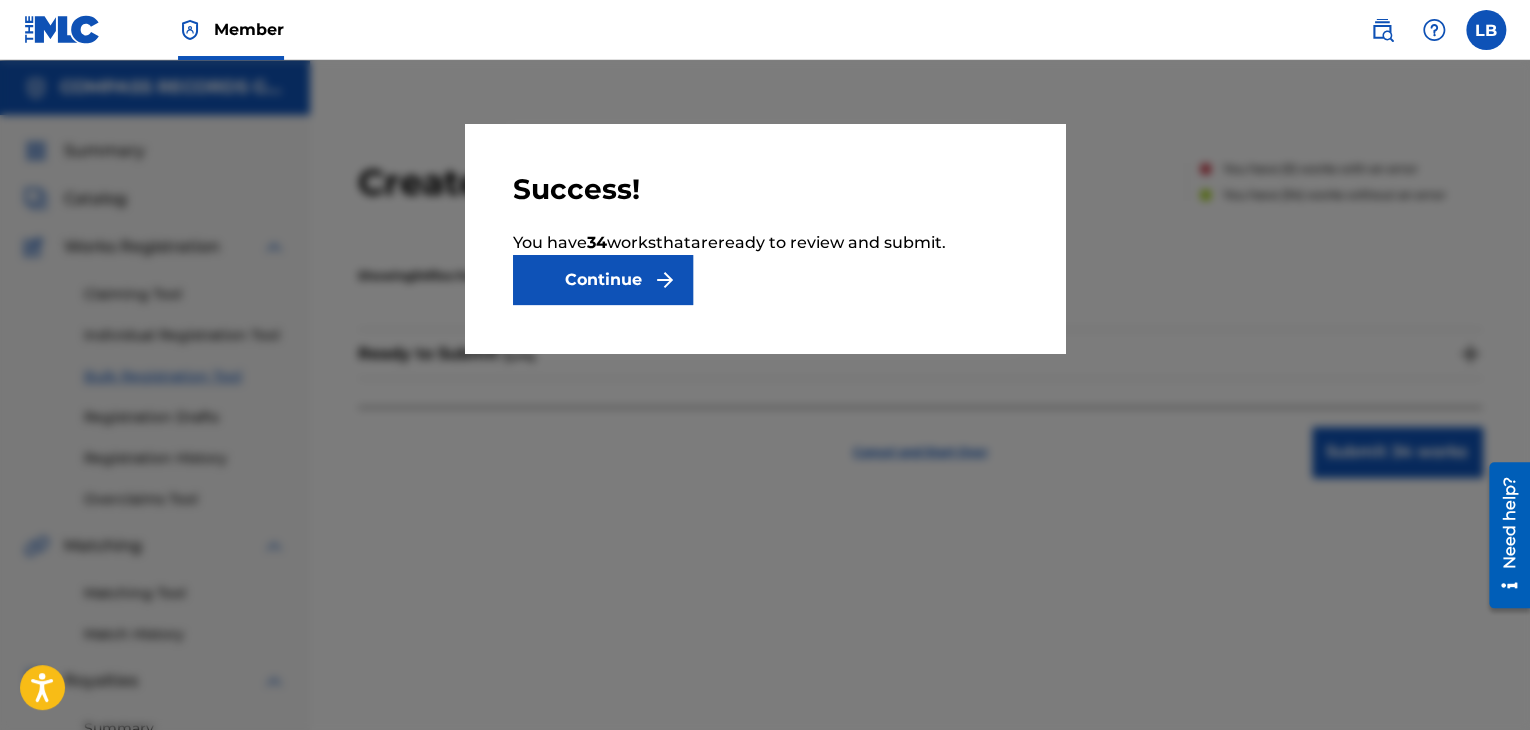 click on "Continue" at bounding box center (603, 280) 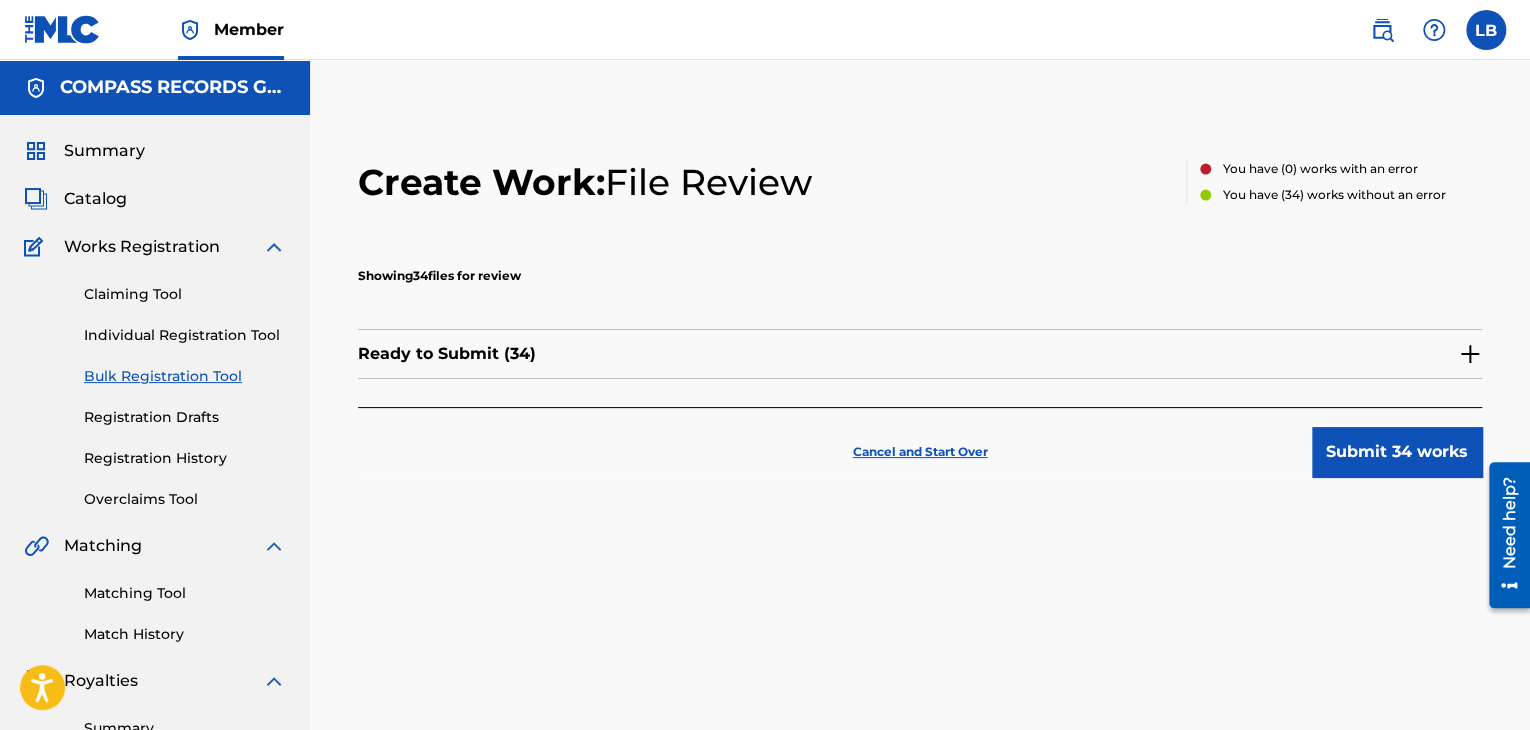 click at bounding box center (1470, 354) 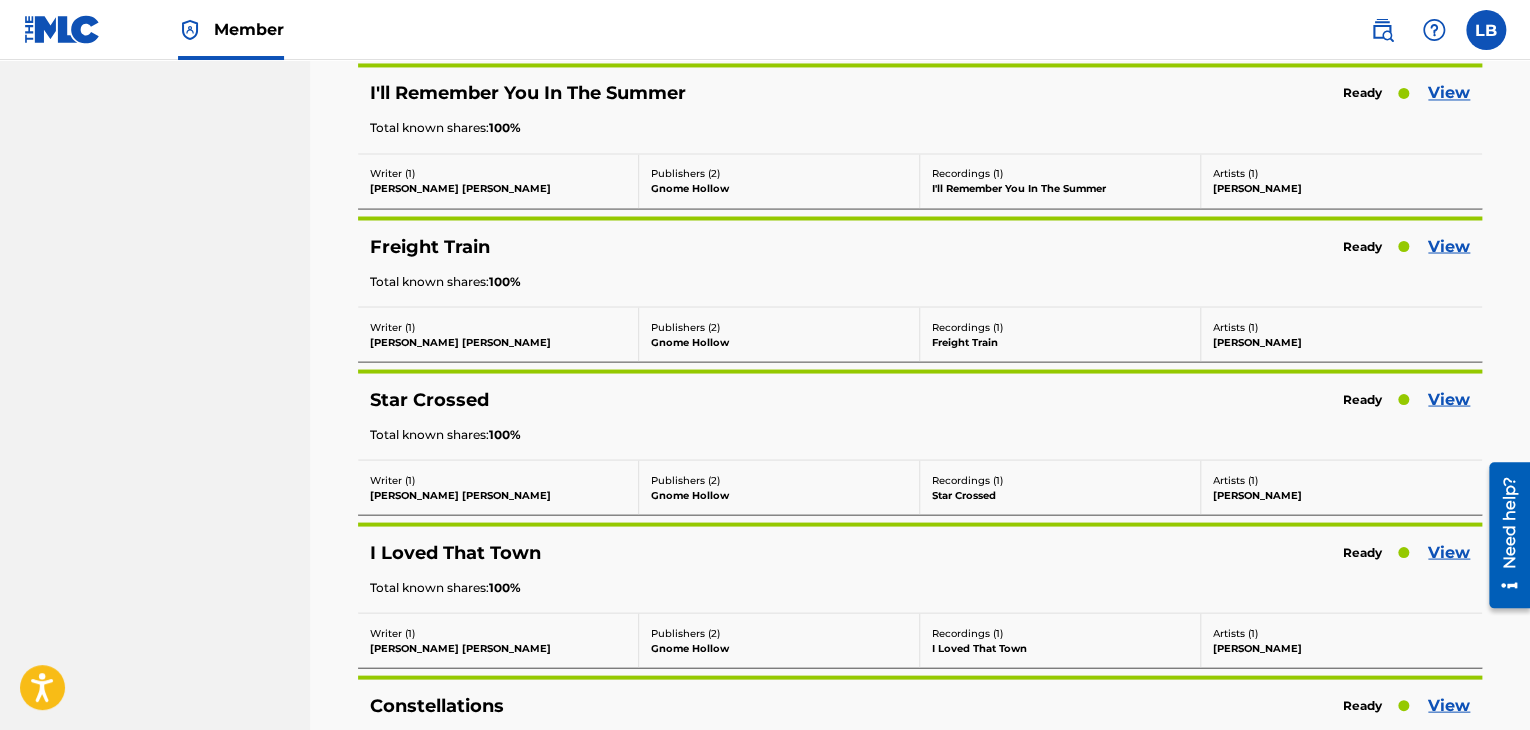 scroll, scrollTop: 1800, scrollLeft: 0, axis: vertical 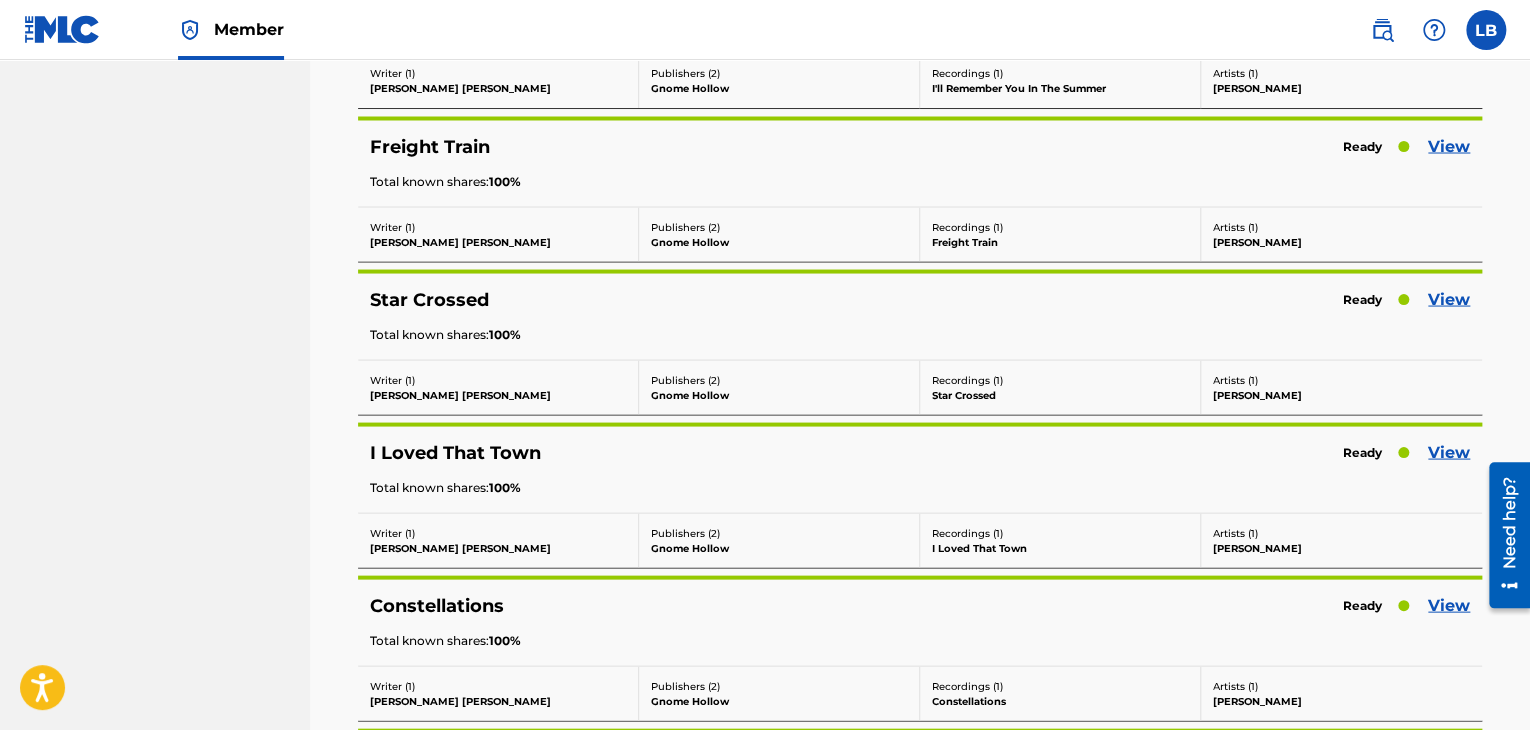 click on "View" at bounding box center [1449, 452] 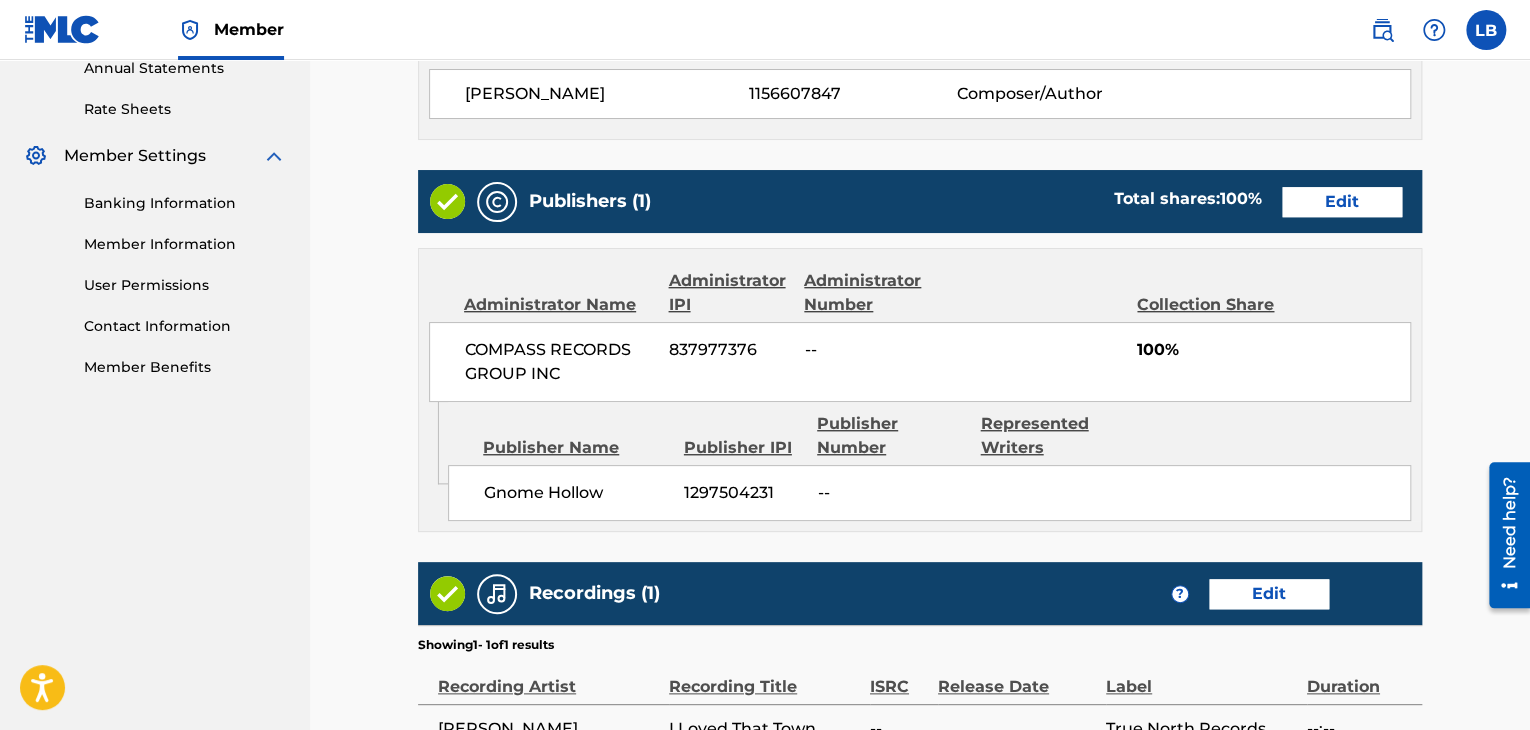 scroll, scrollTop: 800, scrollLeft: 0, axis: vertical 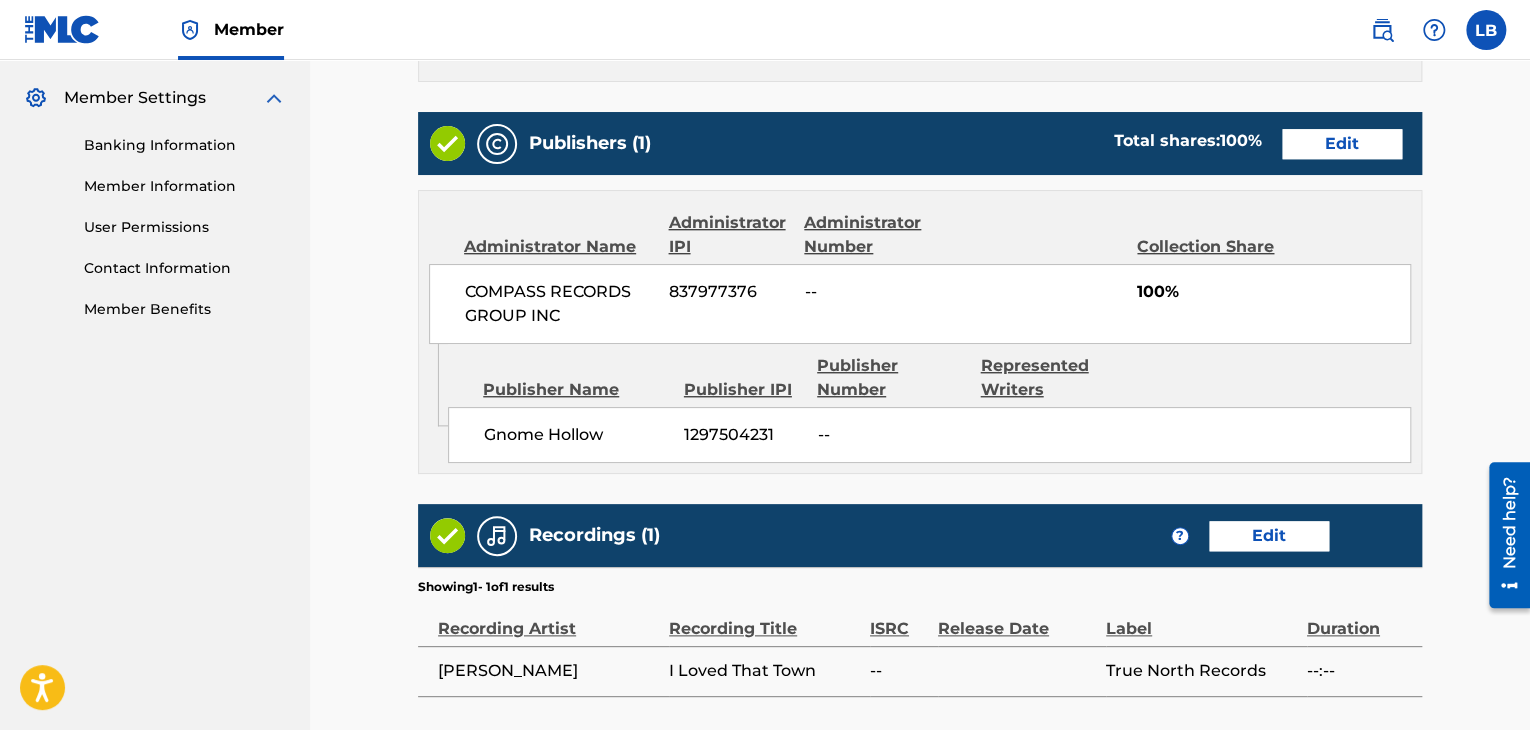 click on "Gnome Hollow" at bounding box center [576, 435] 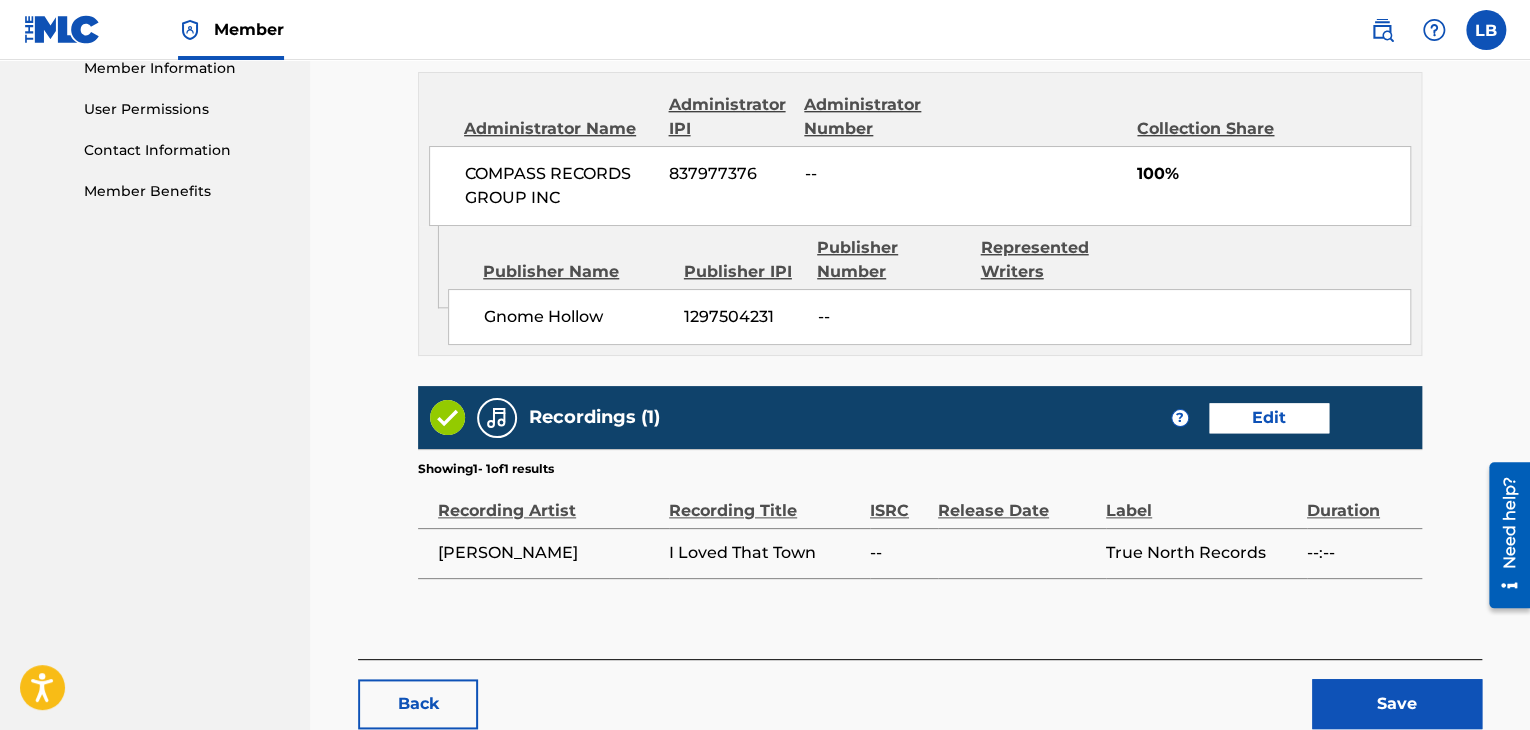 scroll, scrollTop: 1031, scrollLeft: 0, axis: vertical 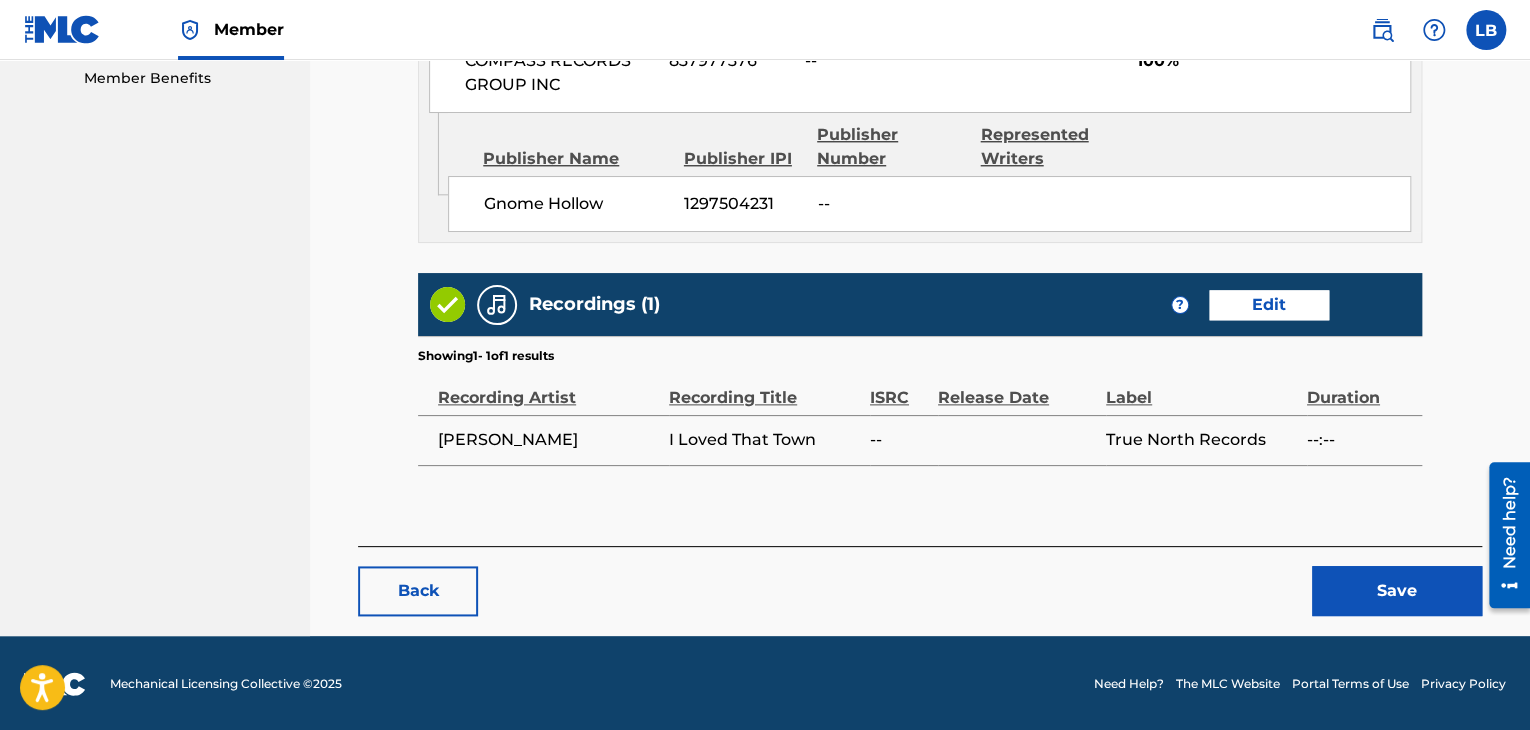 click on "Back" at bounding box center (418, 591) 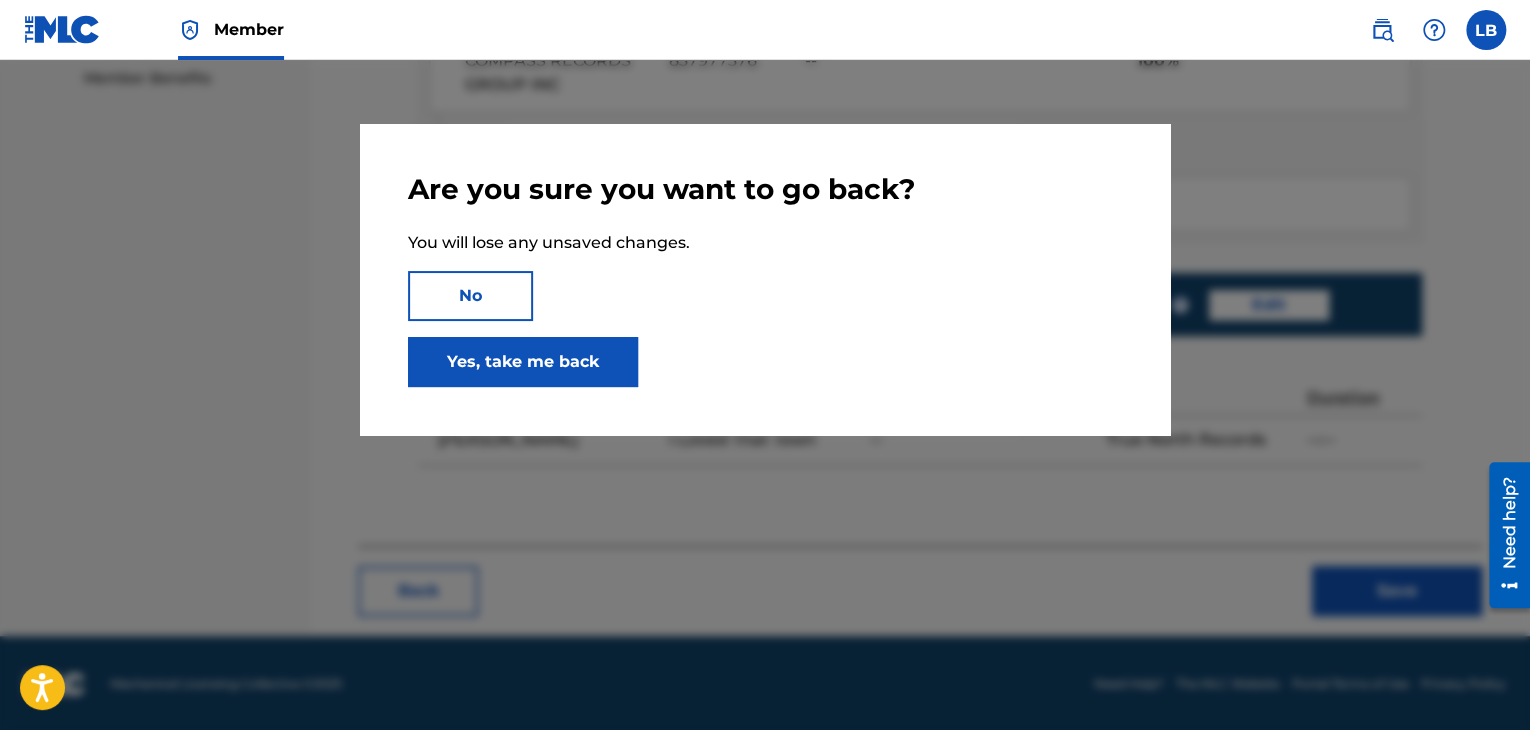 click on "Yes, take me back" at bounding box center (523, 362) 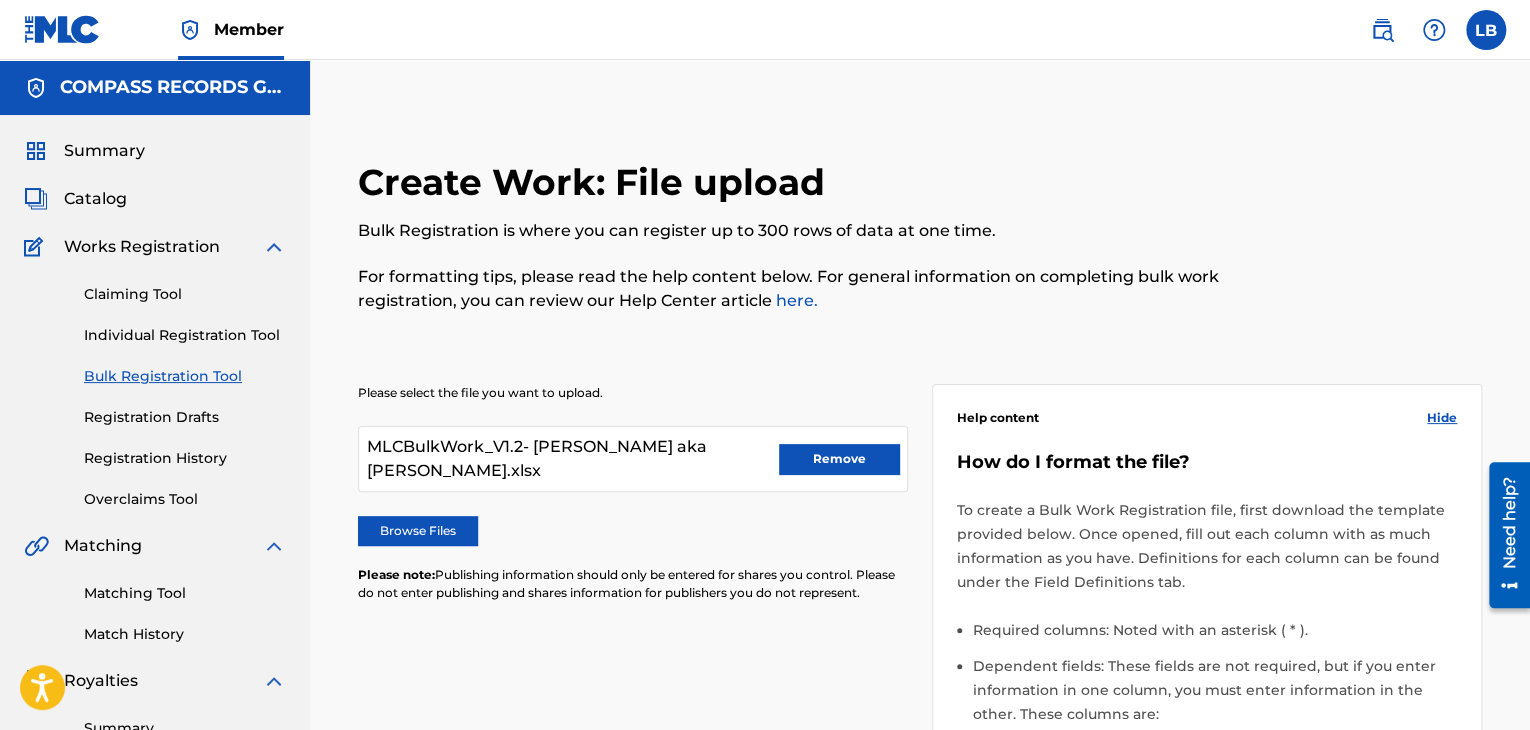 click on "Remove" at bounding box center [839, 459] 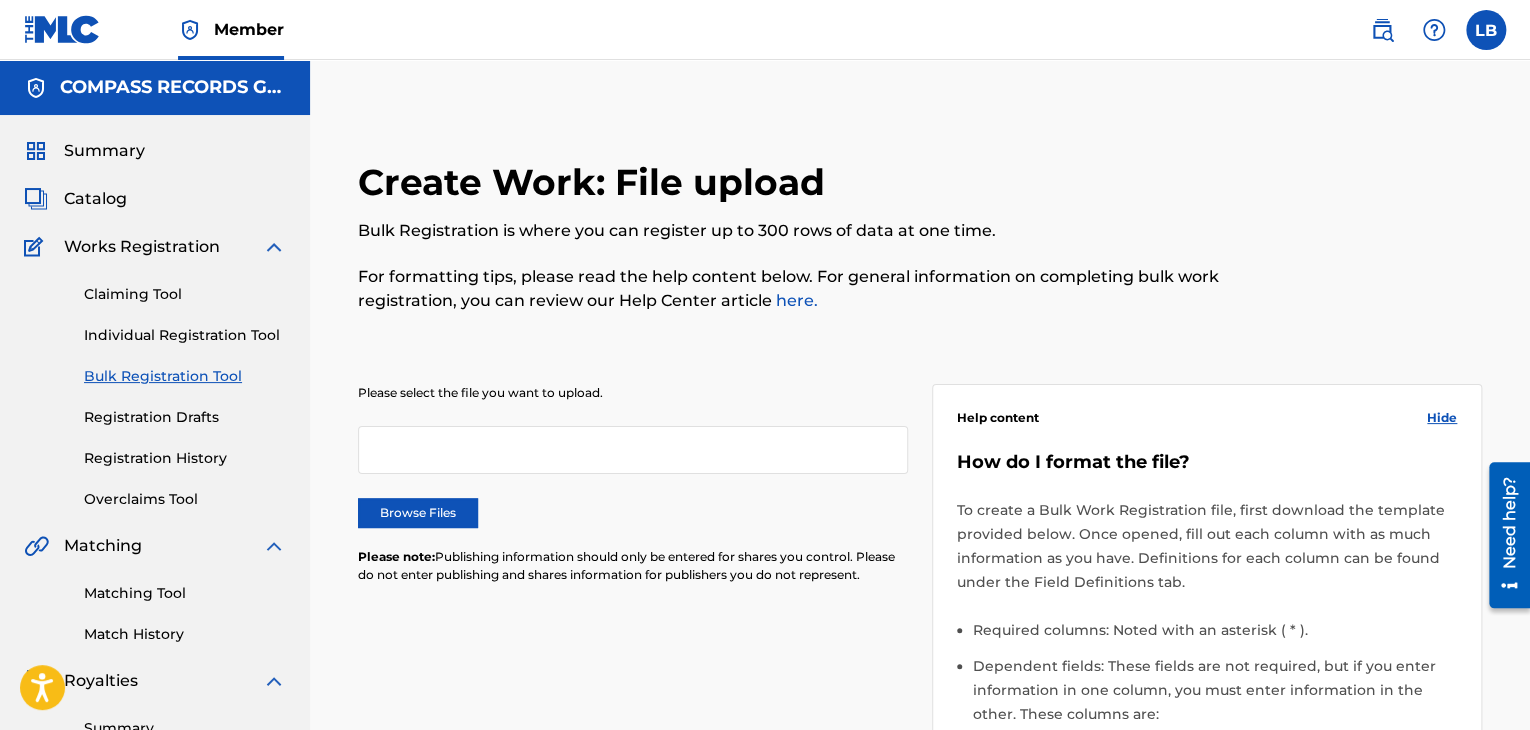 click on "Browse Files" at bounding box center [418, 513] 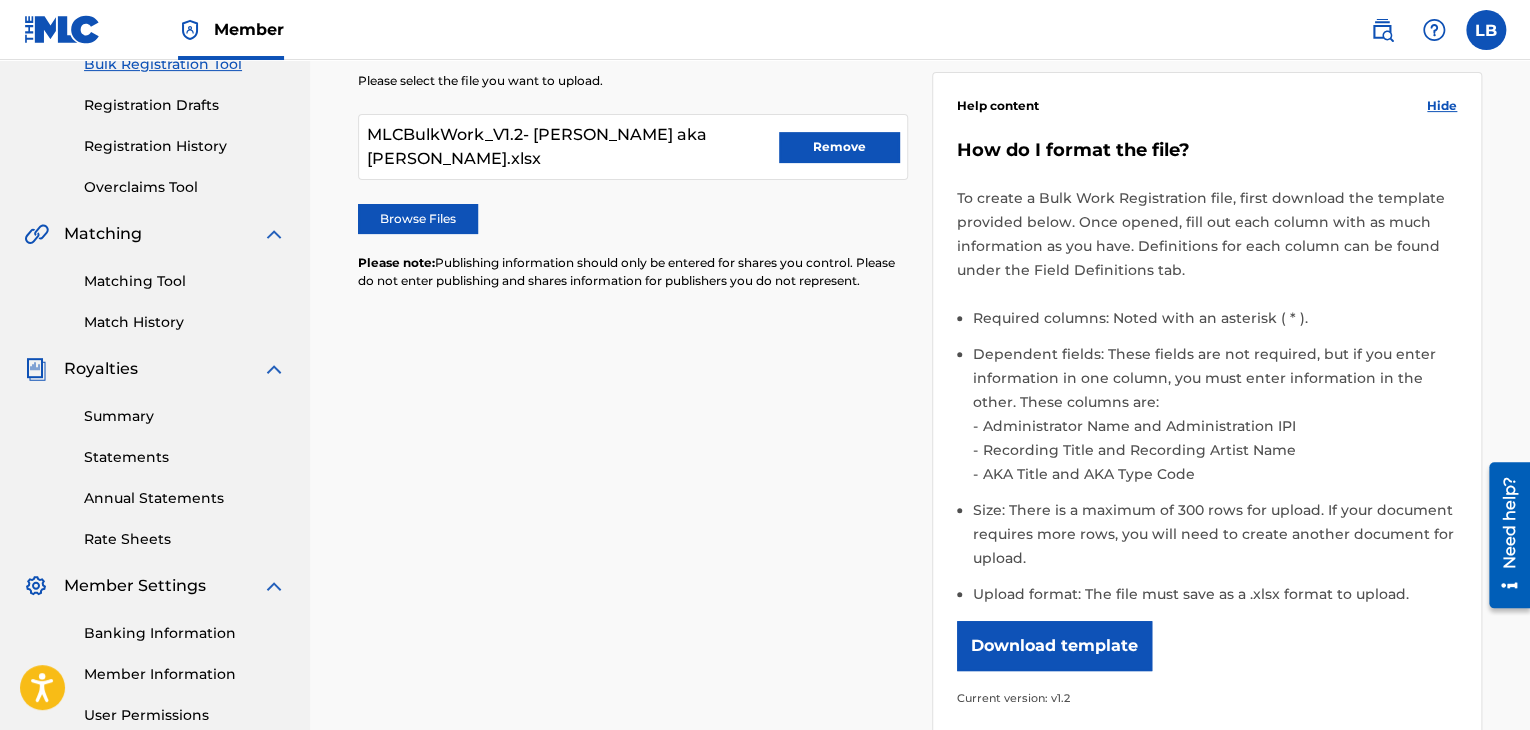 scroll, scrollTop: 614, scrollLeft: 0, axis: vertical 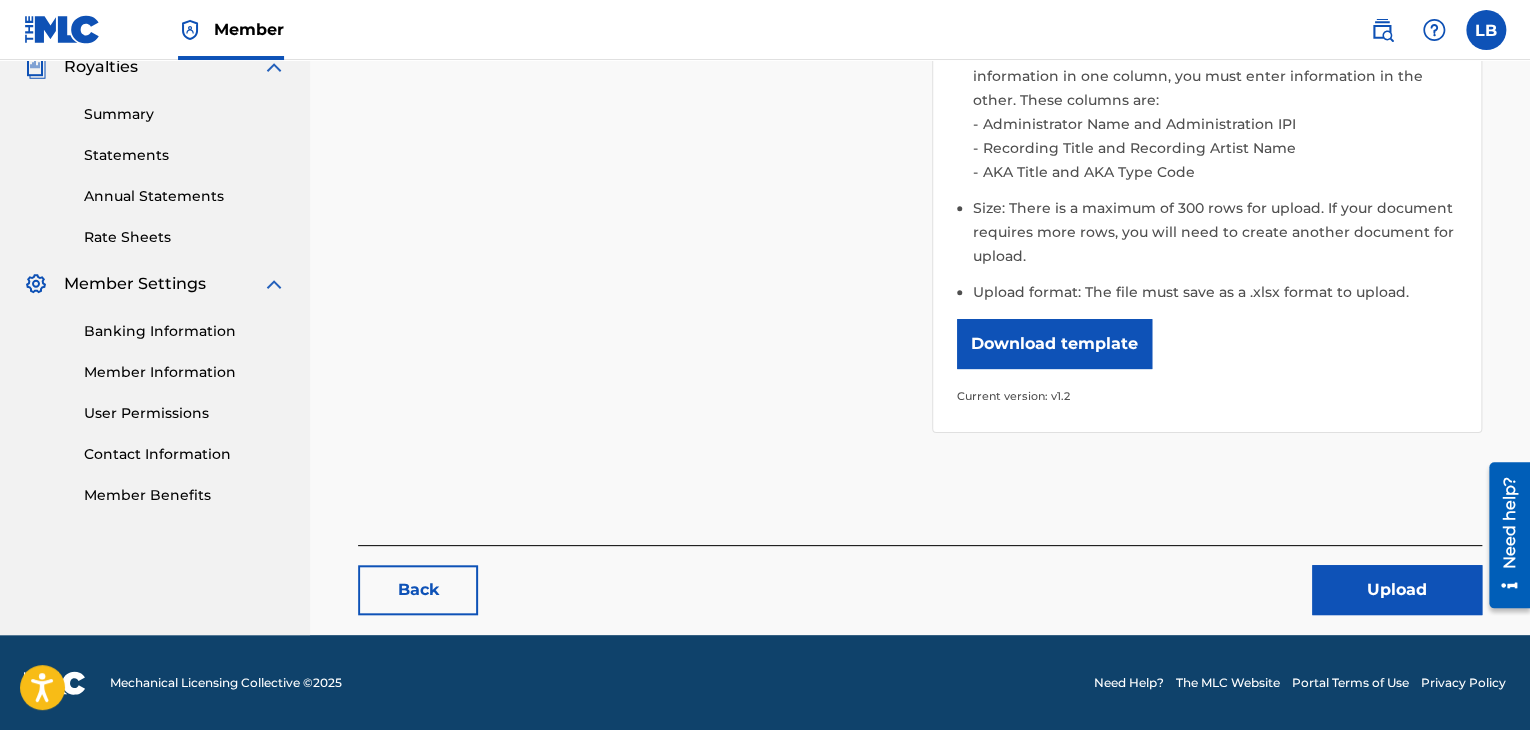 click on "Upload" at bounding box center [1397, 590] 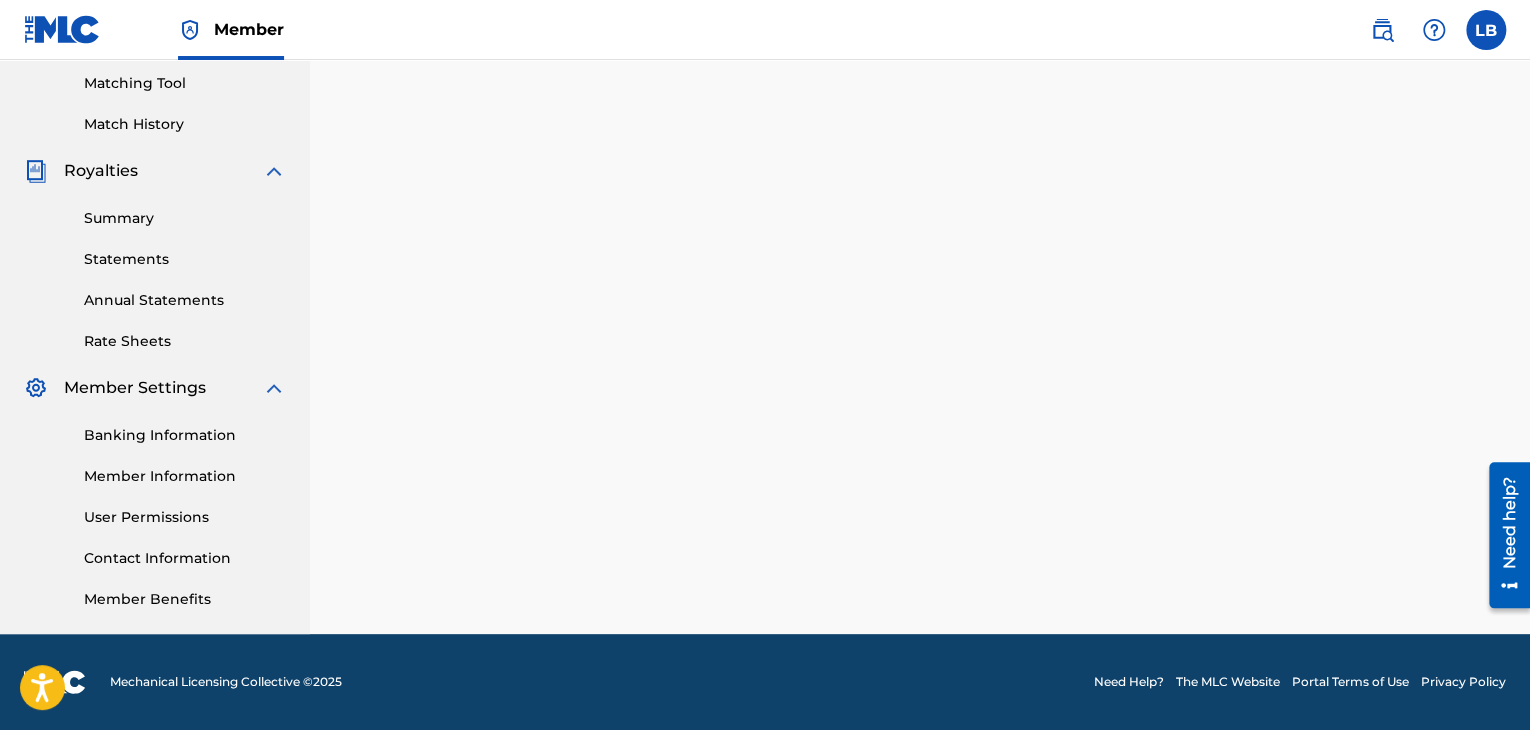 scroll, scrollTop: 0, scrollLeft: 0, axis: both 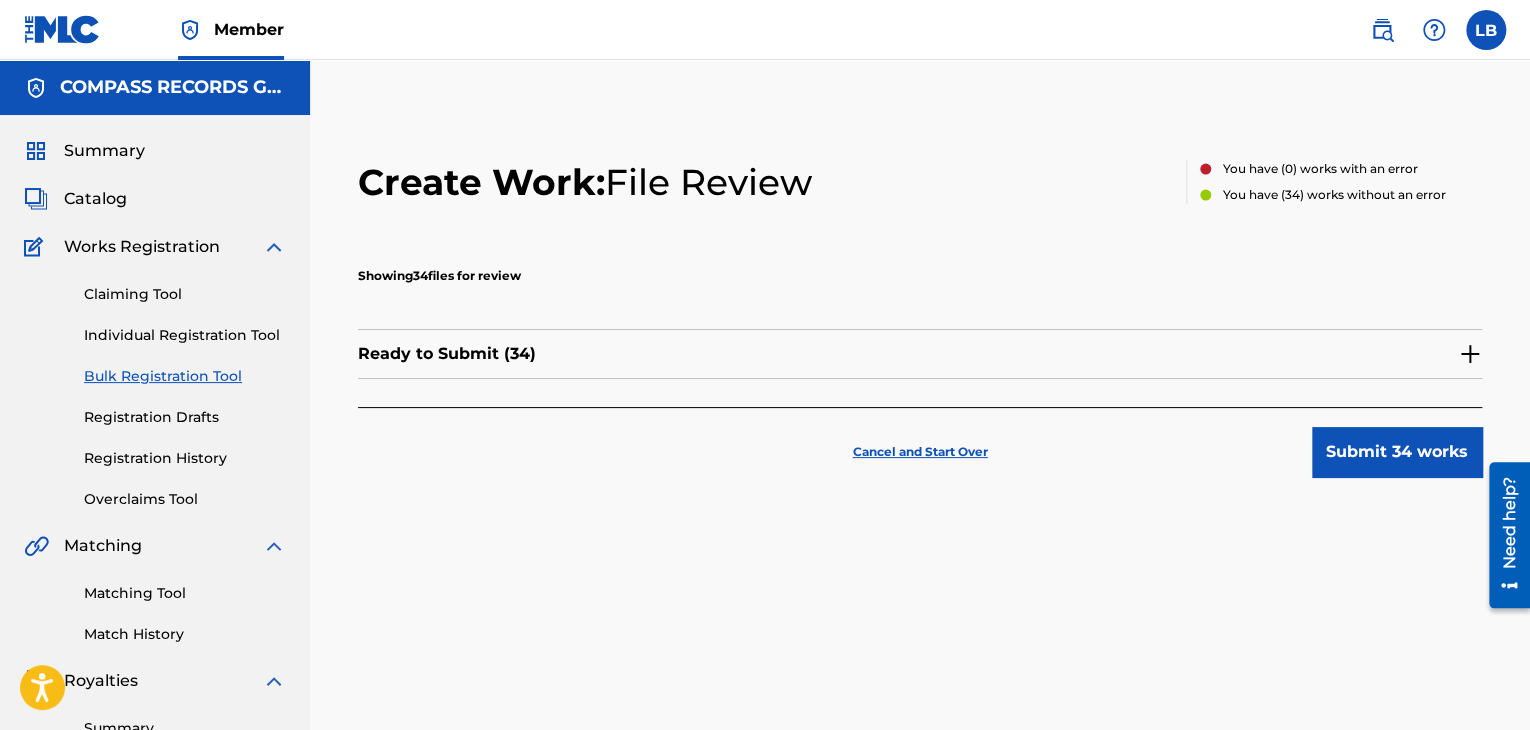 click at bounding box center (1470, 354) 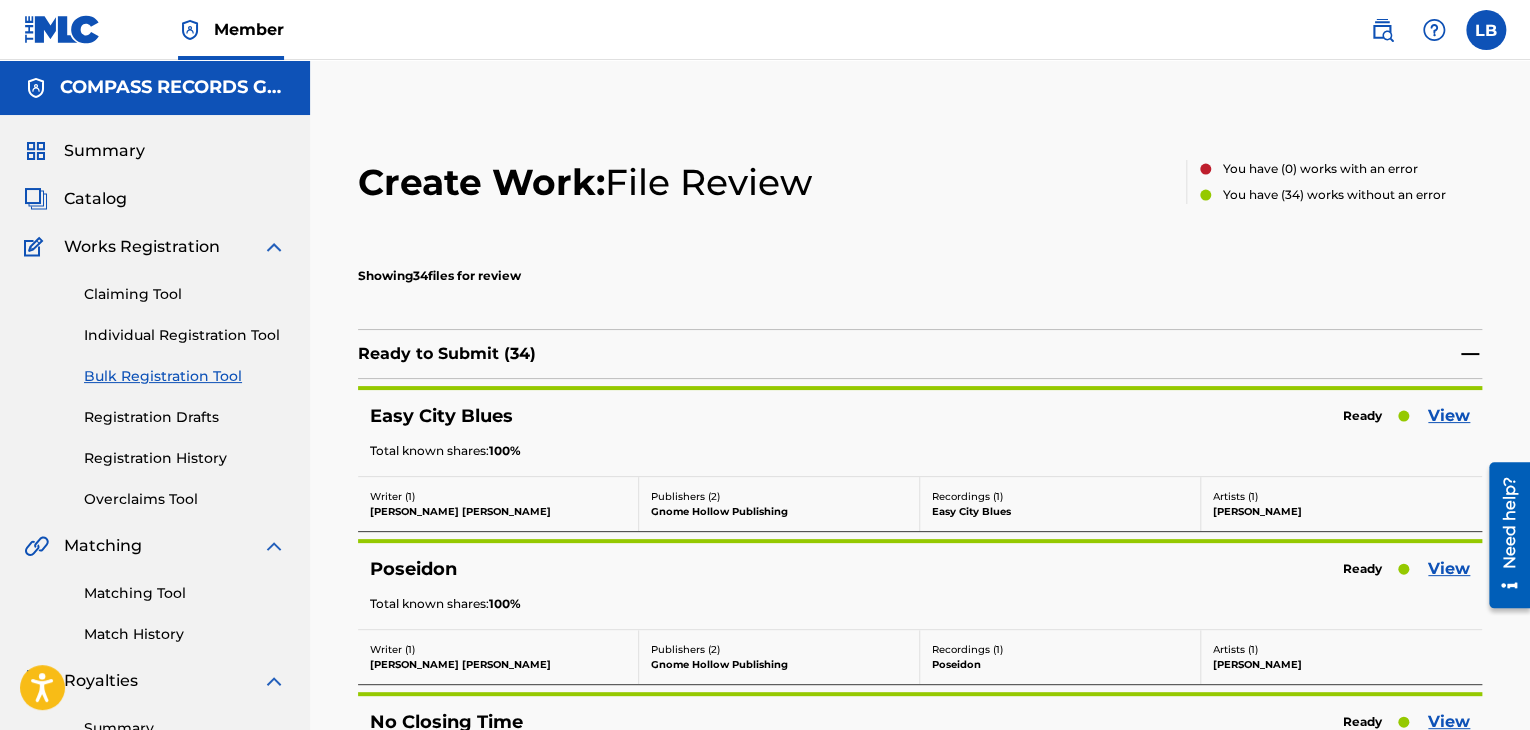 click on "View" at bounding box center (1449, 416) 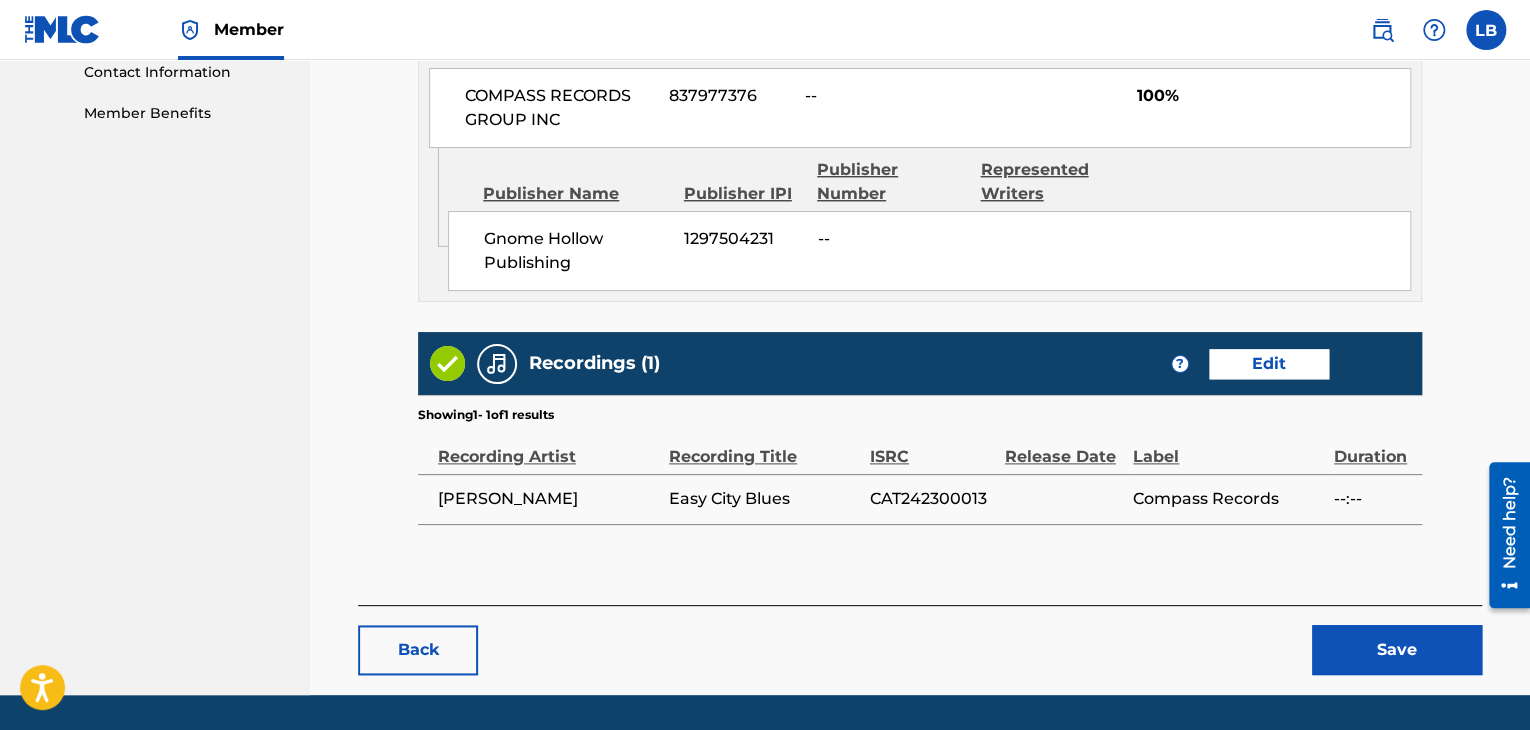 scroll, scrollTop: 1000, scrollLeft: 0, axis: vertical 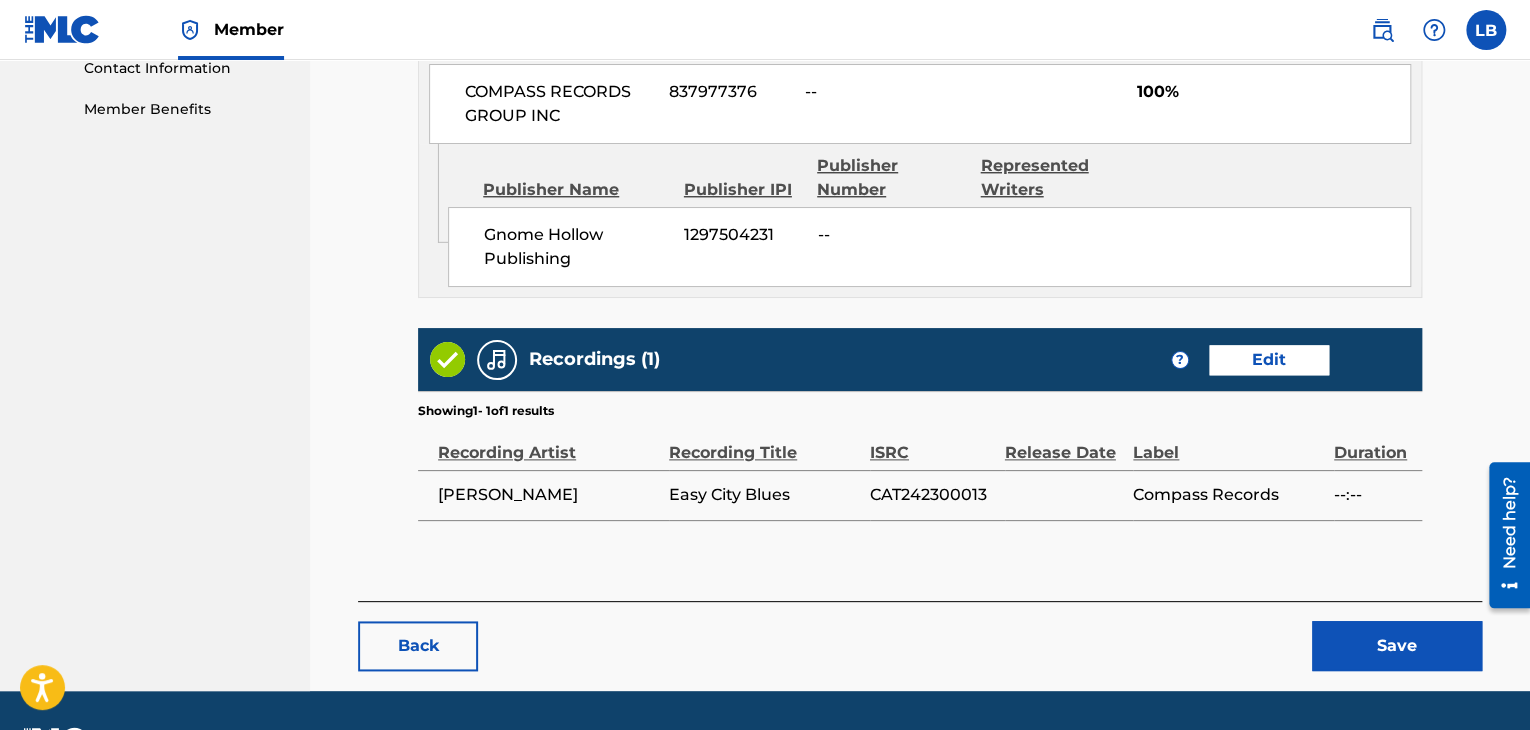 click on "Back" at bounding box center [418, 646] 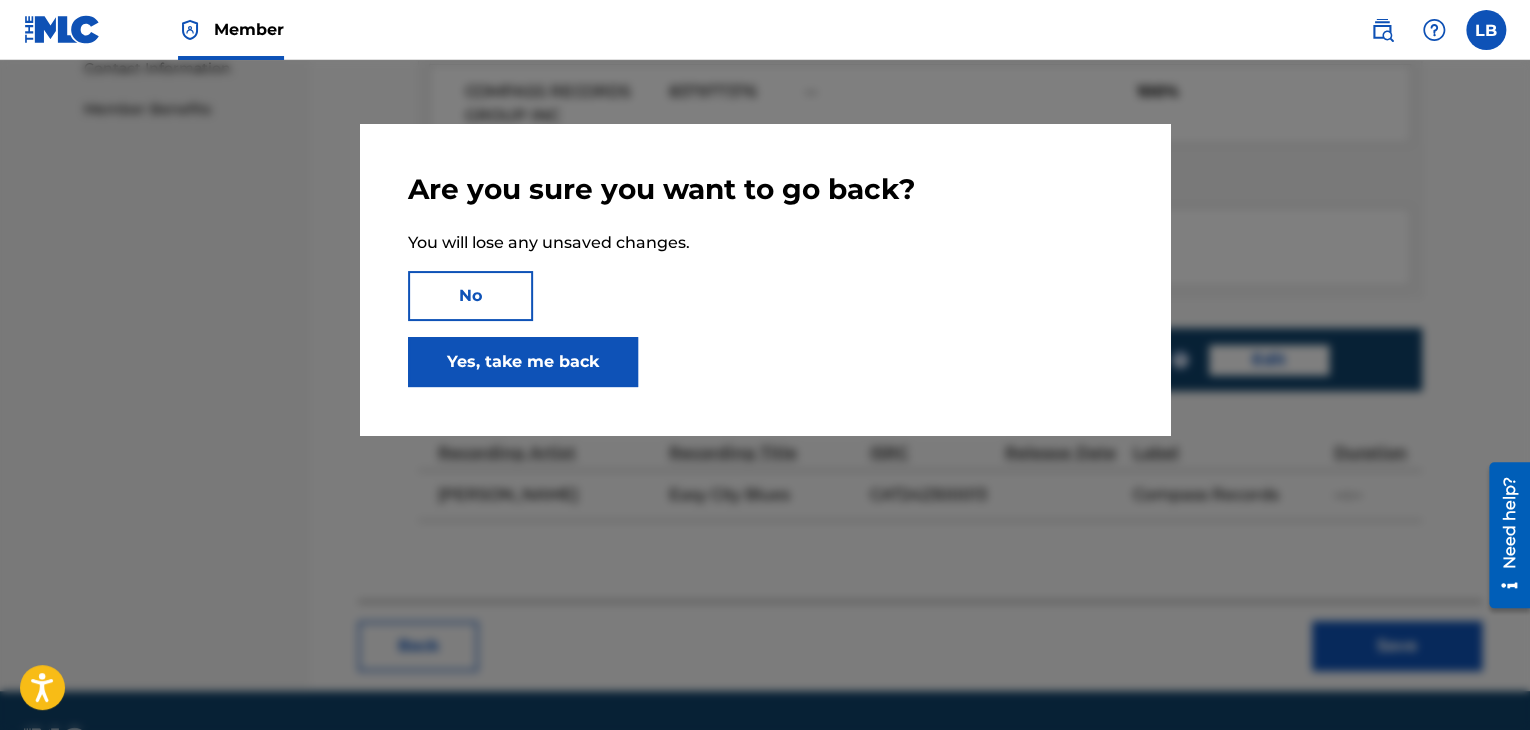 click on "No" at bounding box center [470, 296] 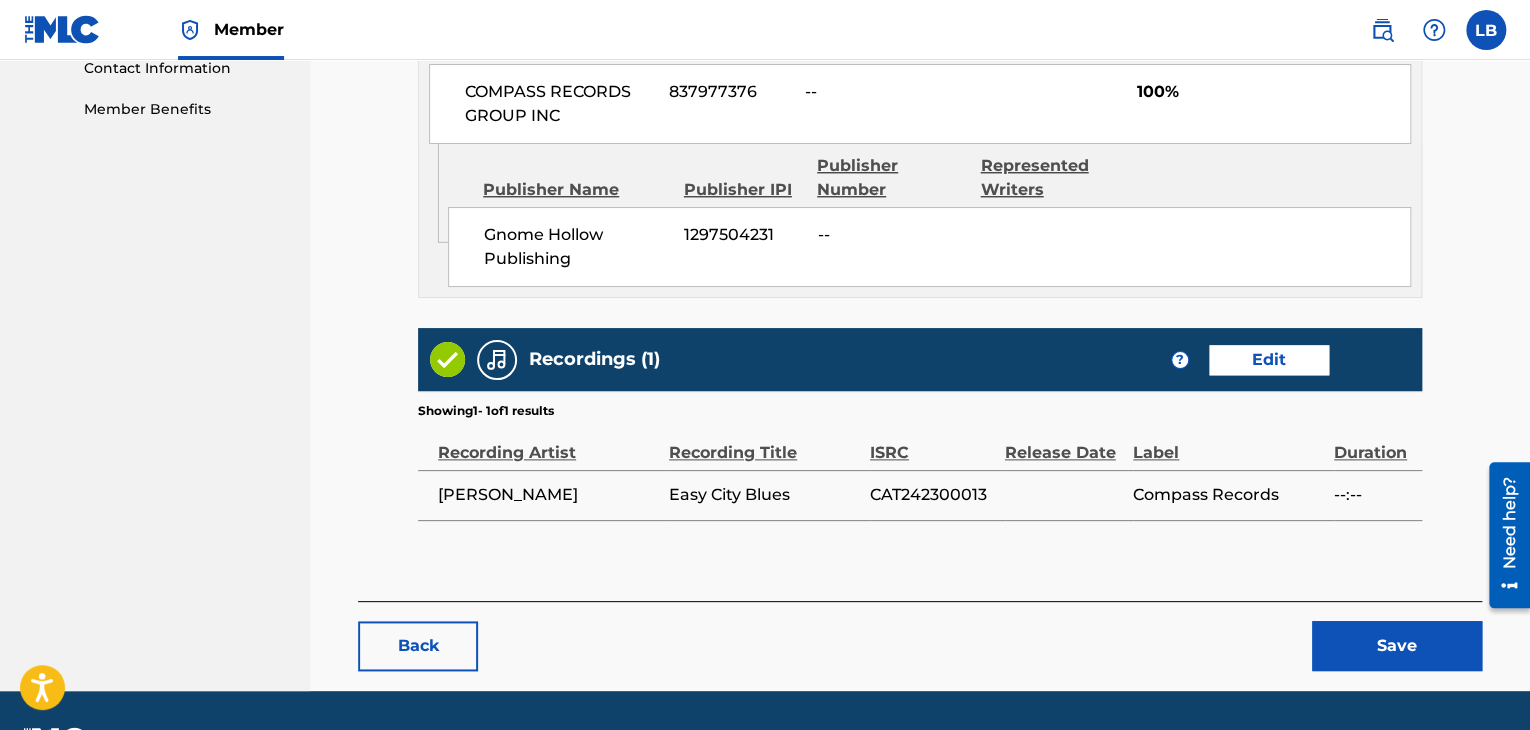 click on "Save" at bounding box center [1397, 646] 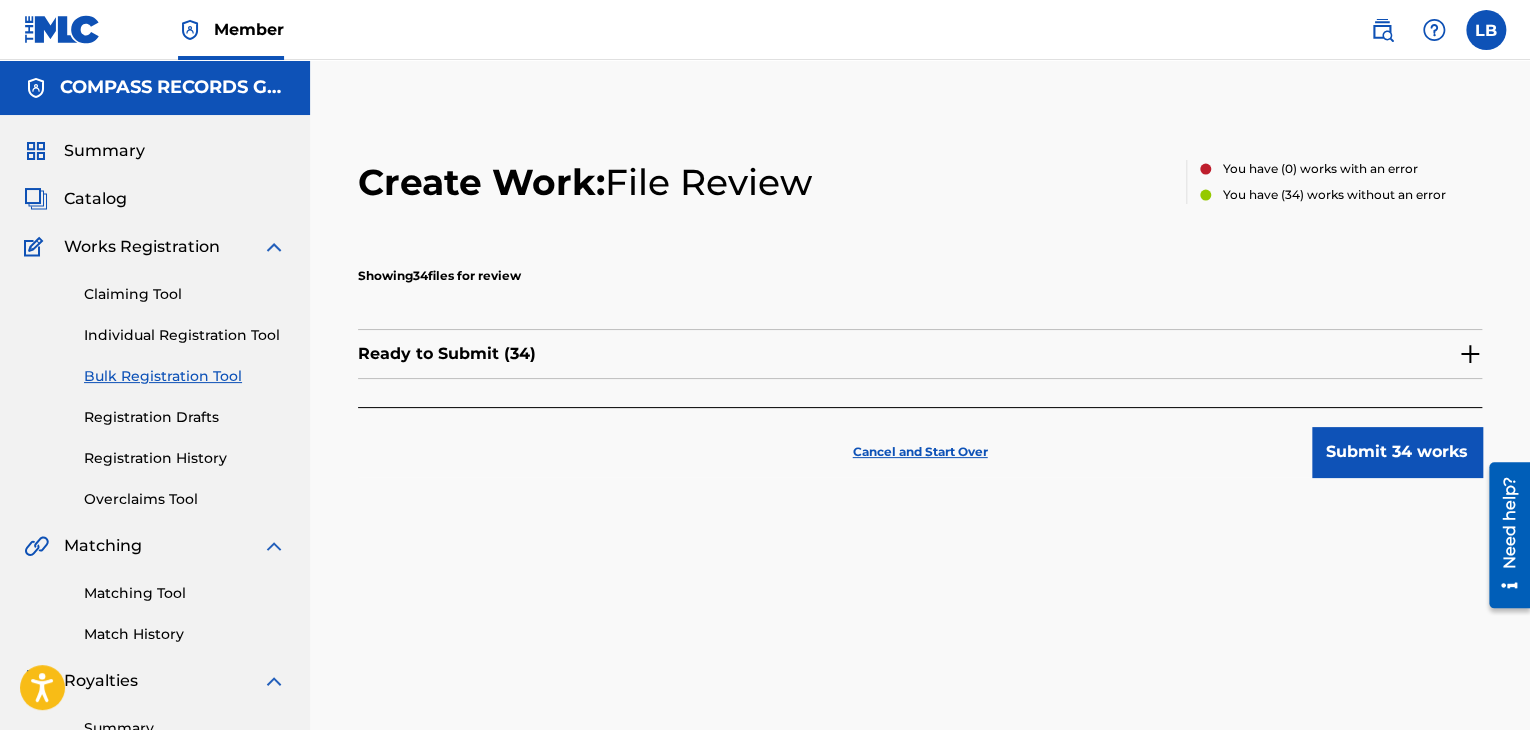 click at bounding box center [1470, 354] 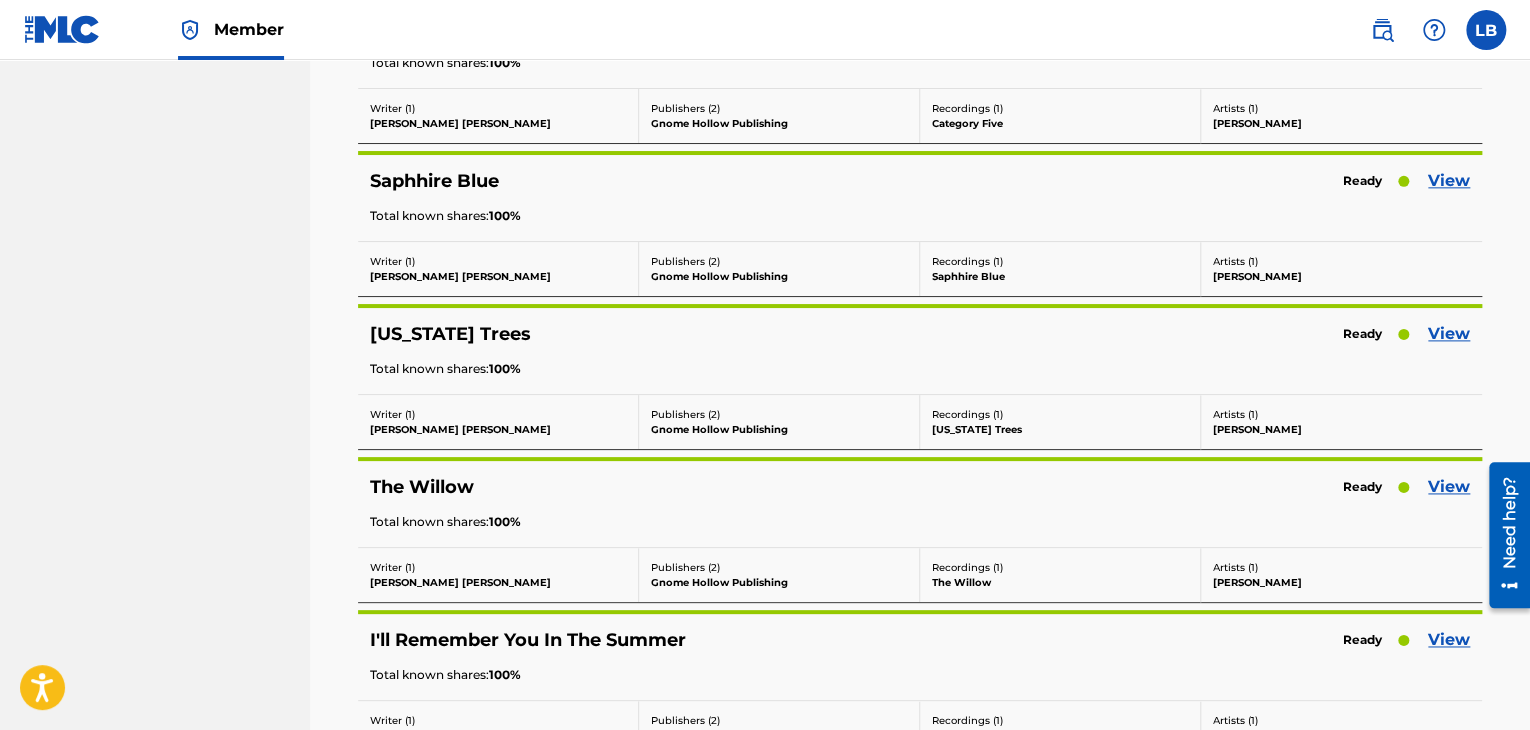 scroll, scrollTop: 1200, scrollLeft: 0, axis: vertical 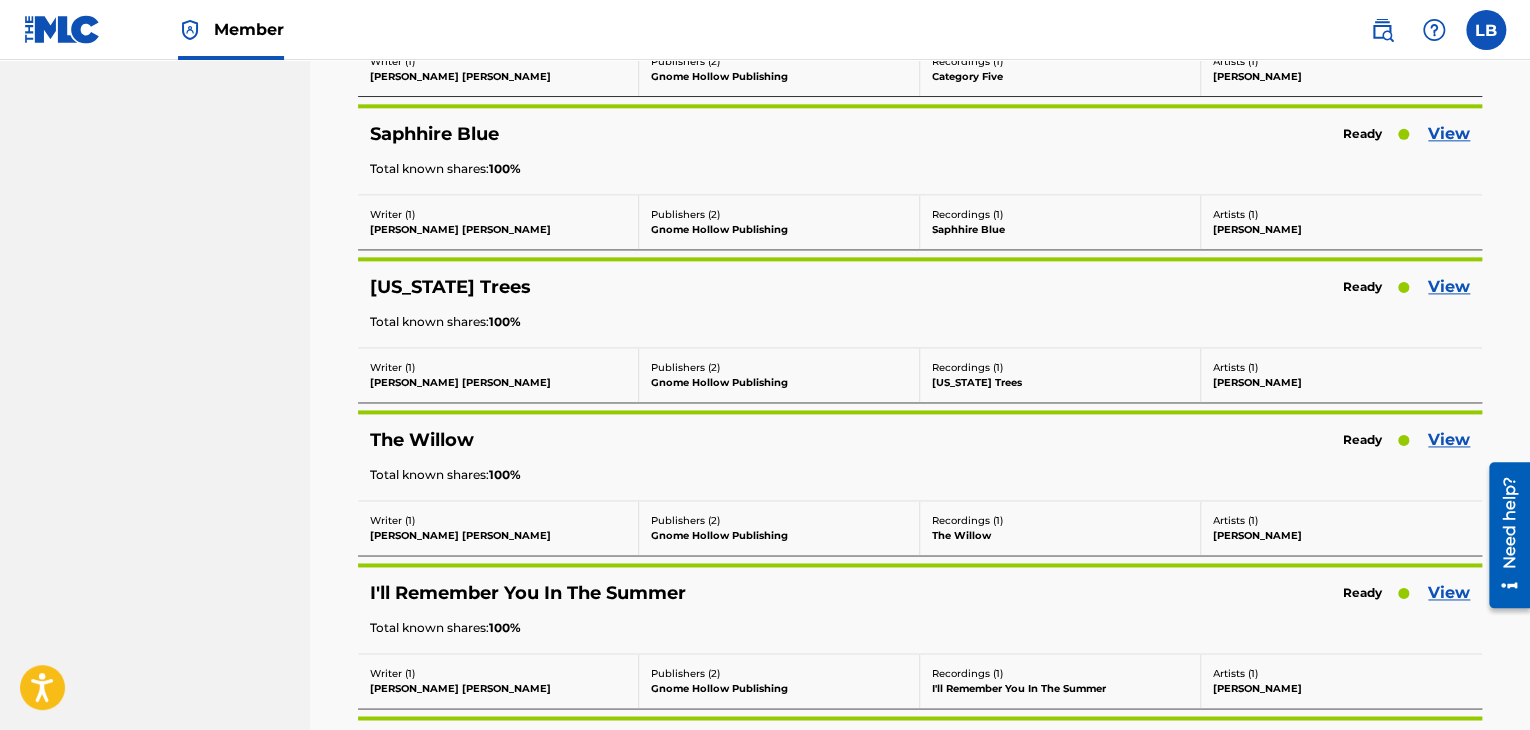 click on "View" at bounding box center (1449, 134) 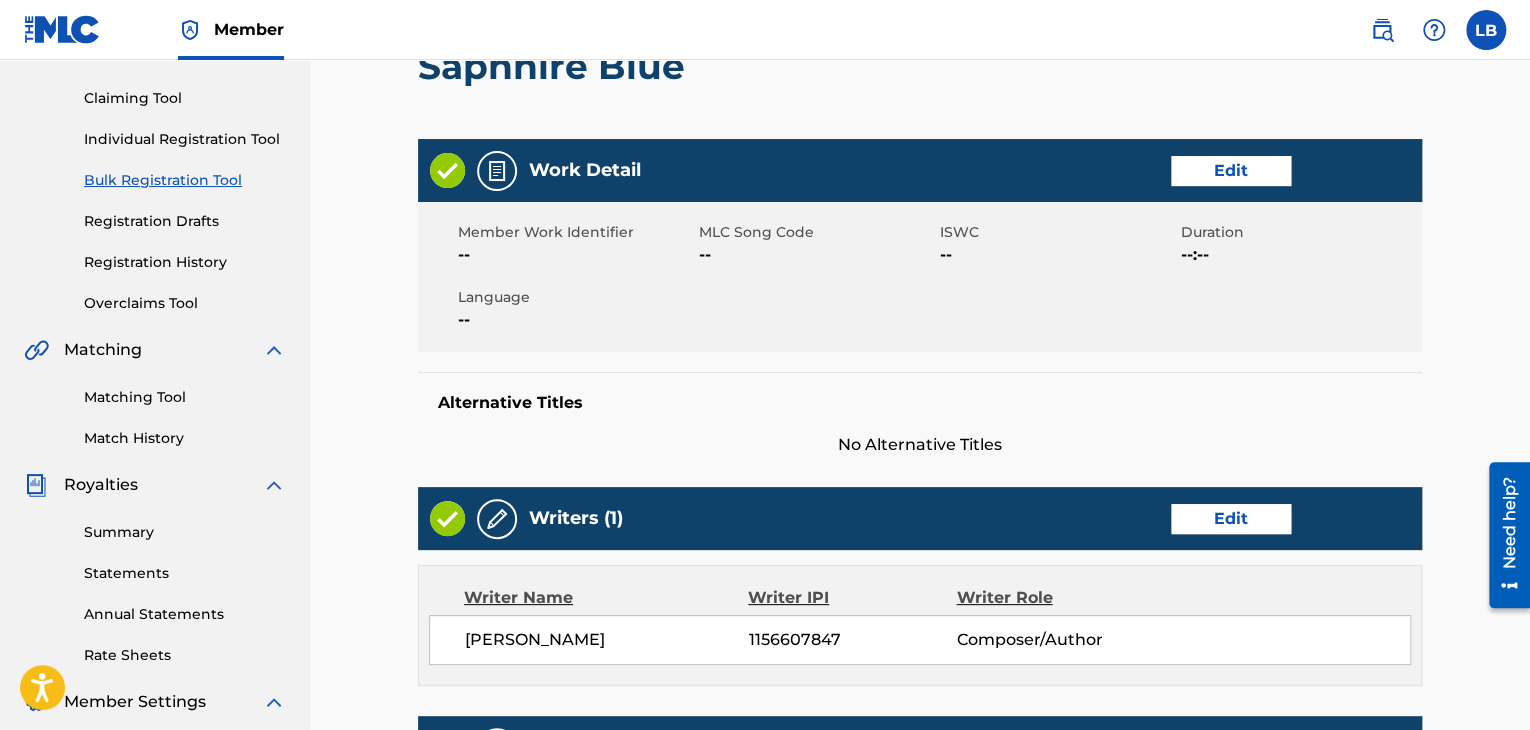 scroll, scrollTop: 100, scrollLeft: 0, axis: vertical 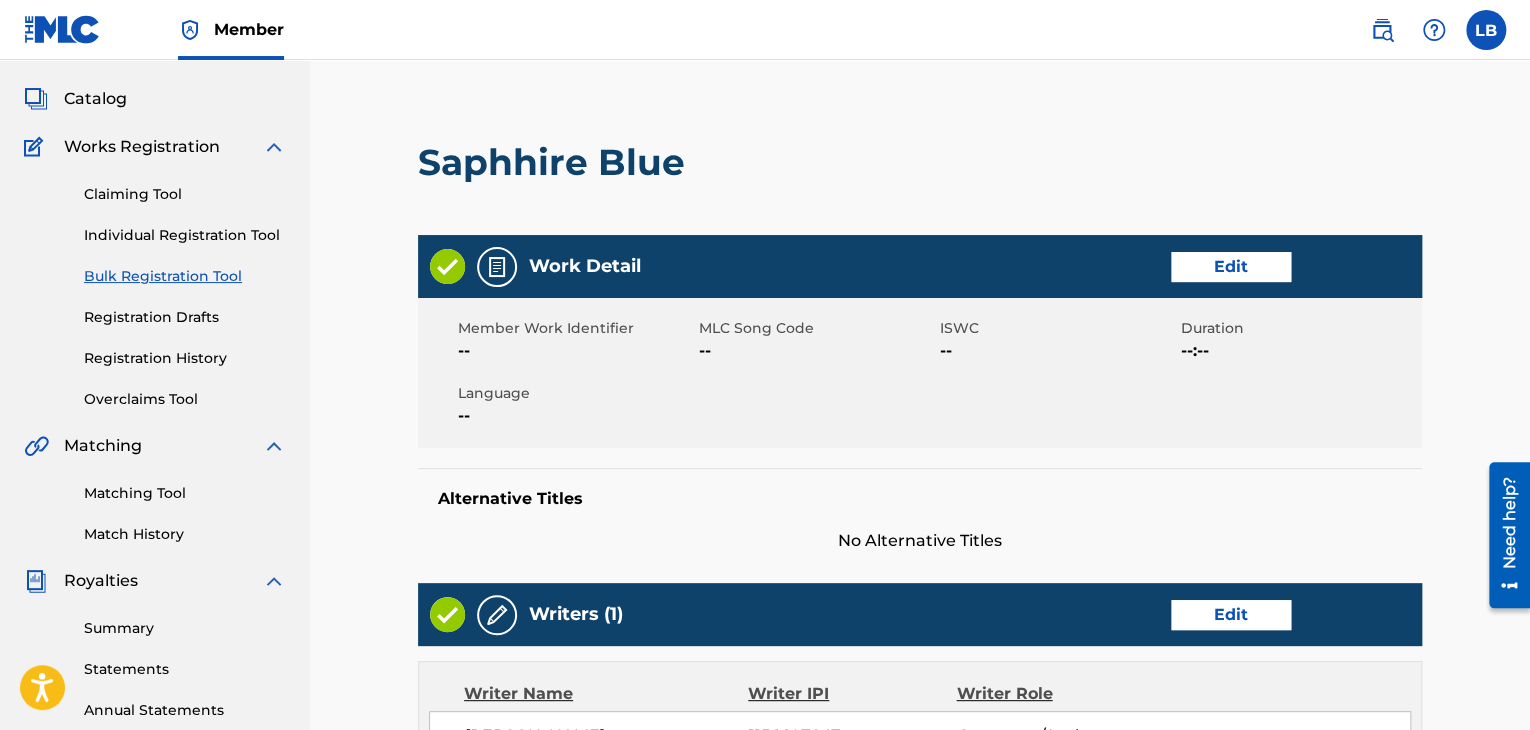 click on "Edit" at bounding box center [1231, 267] 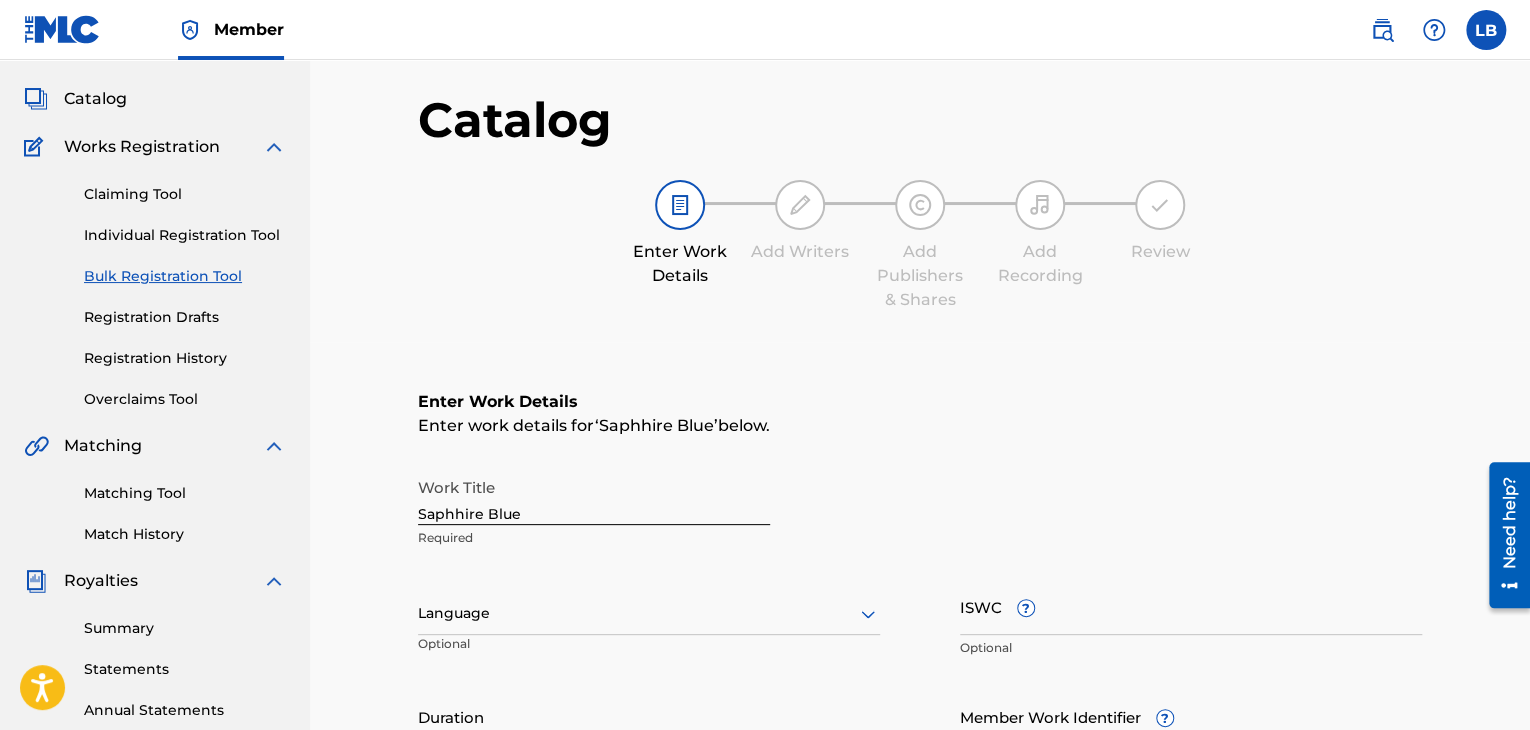 scroll, scrollTop: 0, scrollLeft: 0, axis: both 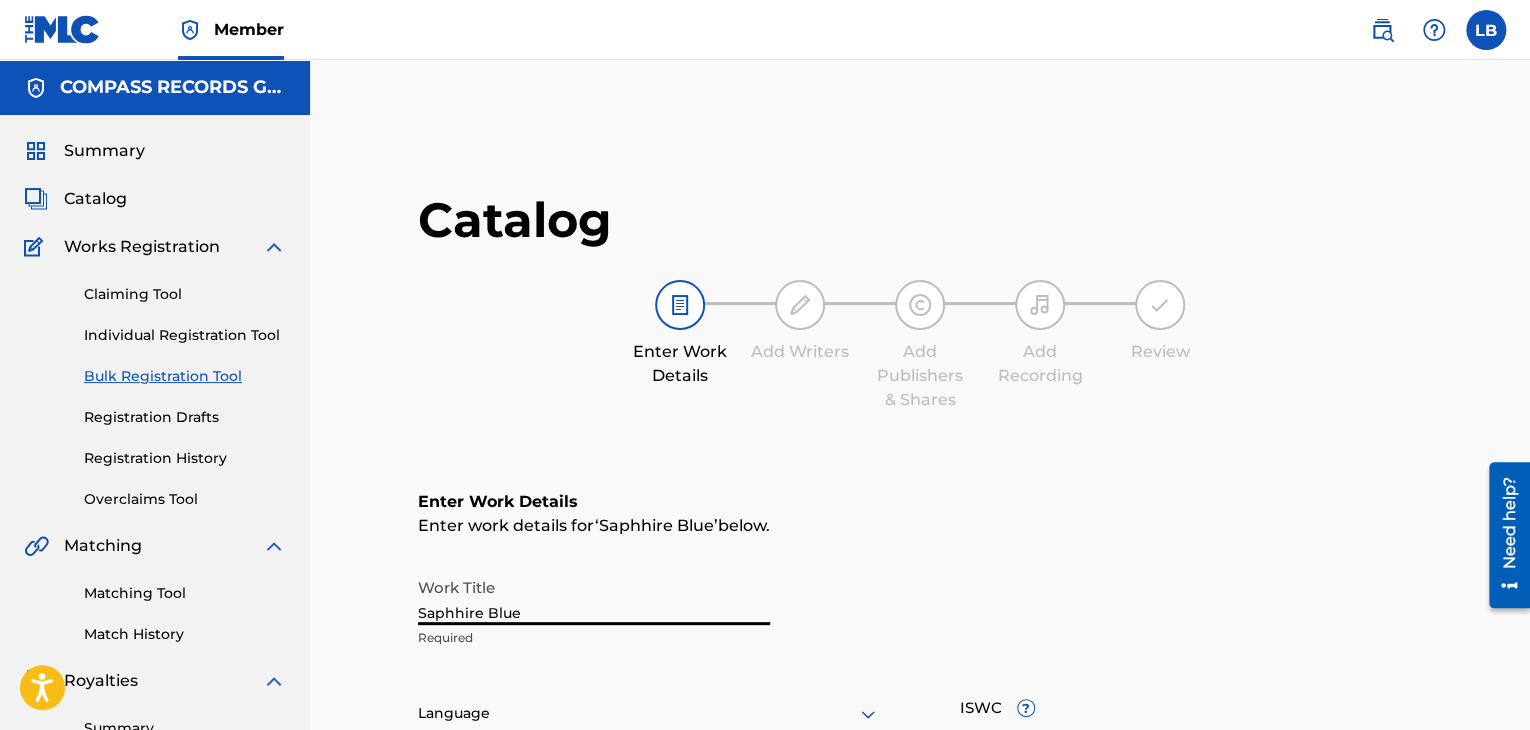 click on "Saphhire Blue" at bounding box center [594, 596] 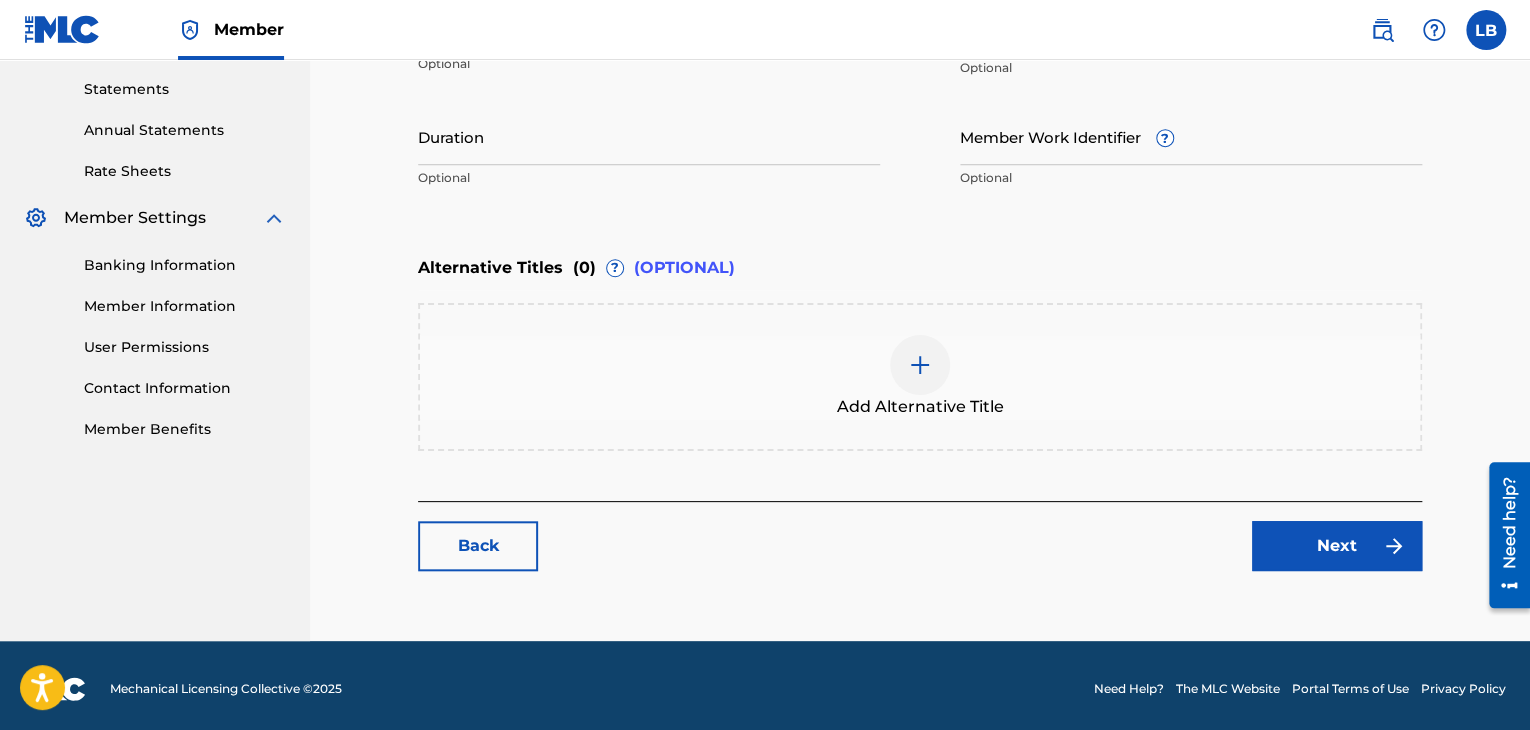 scroll, scrollTop: 686, scrollLeft: 0, axis: vertical 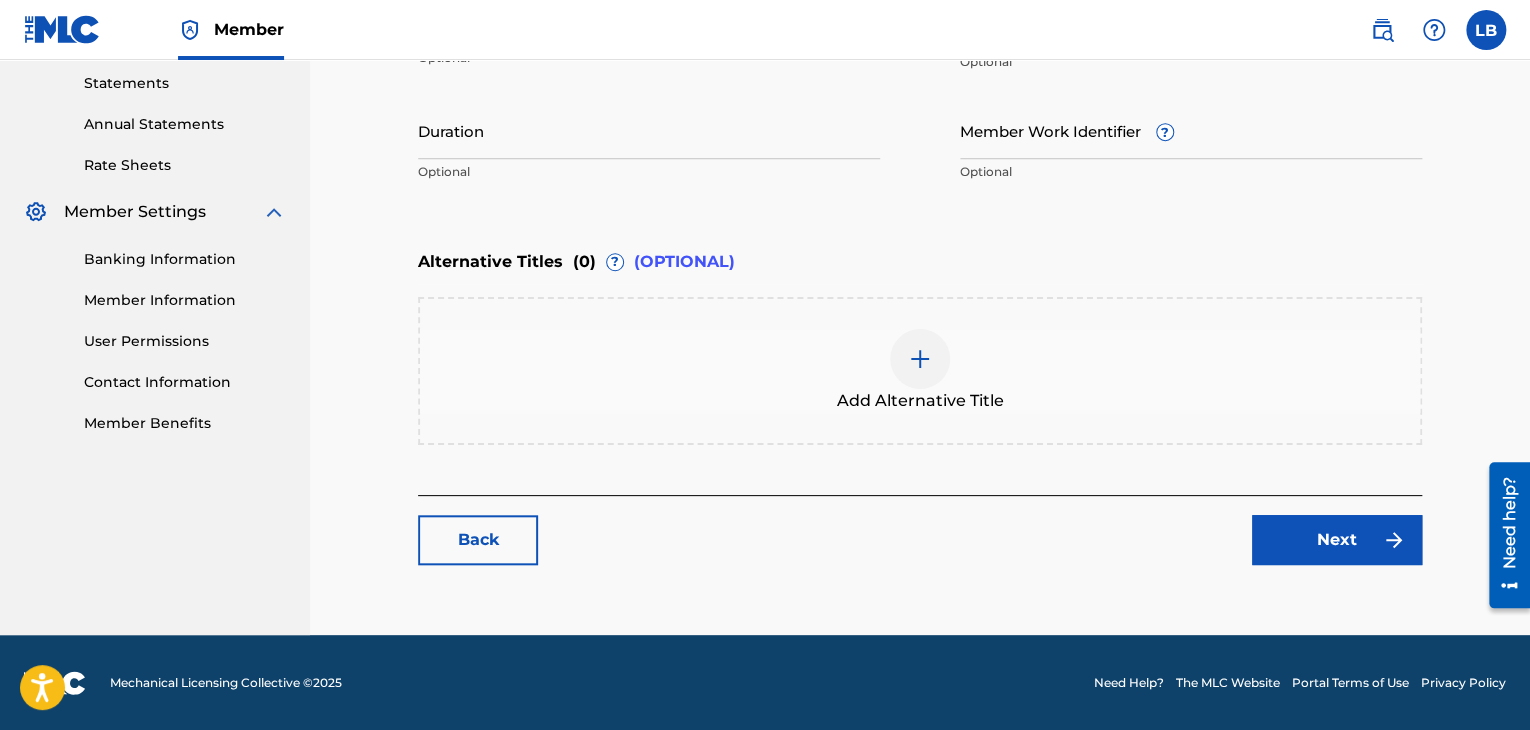 type on "Sapphire Blue" 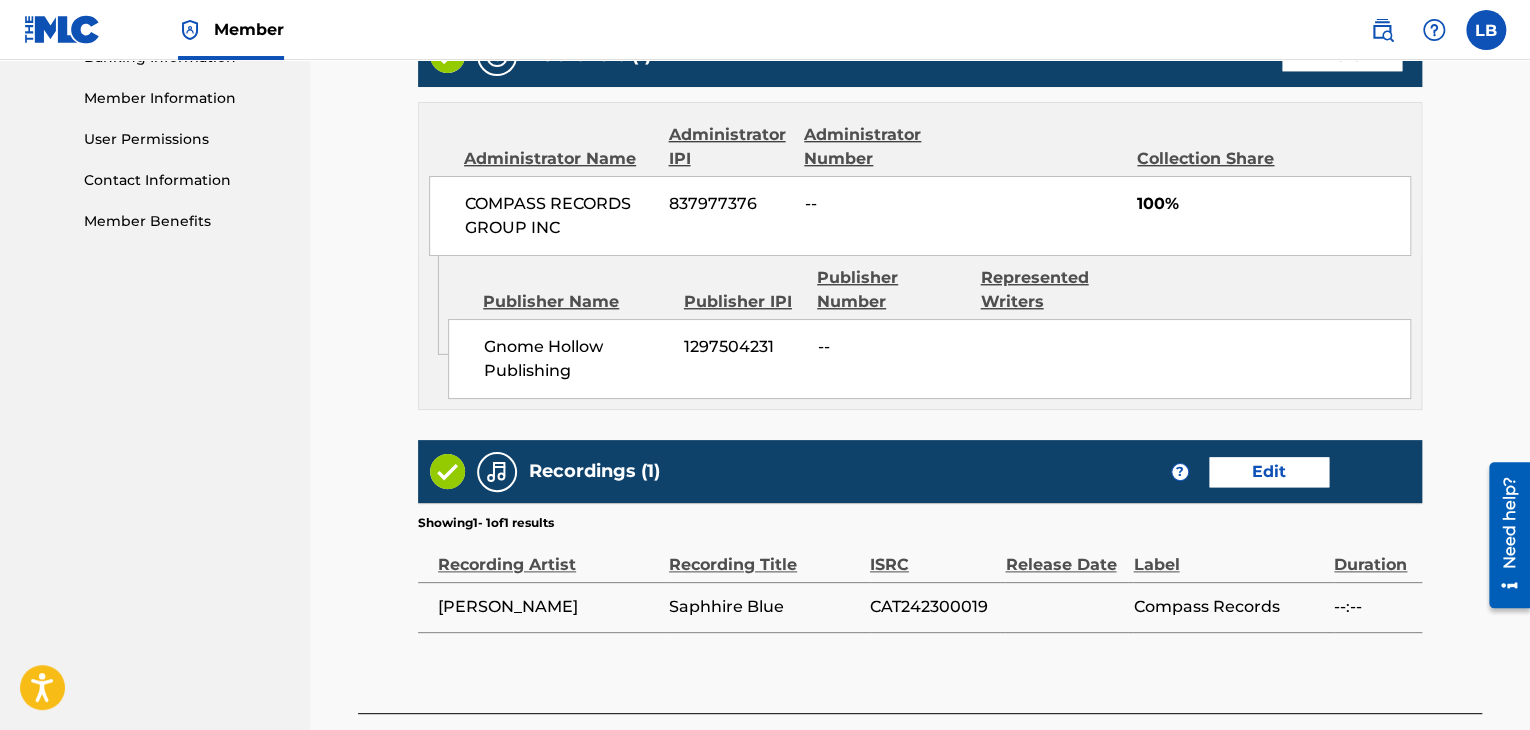 scroll, scrollTop: 1055, scrollLeft: 0, axis: vertical 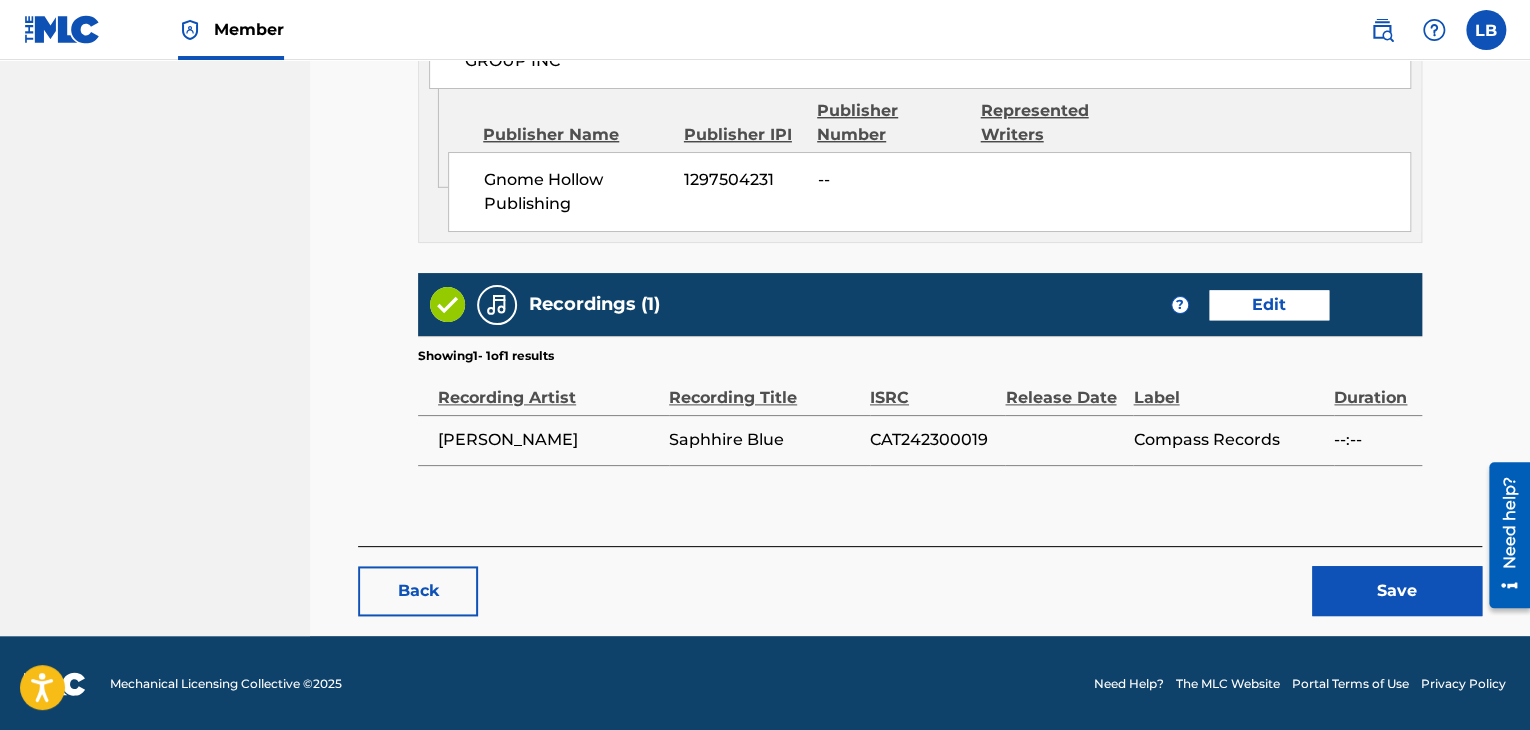 click on "Save" at bounding box center [1397, 591] 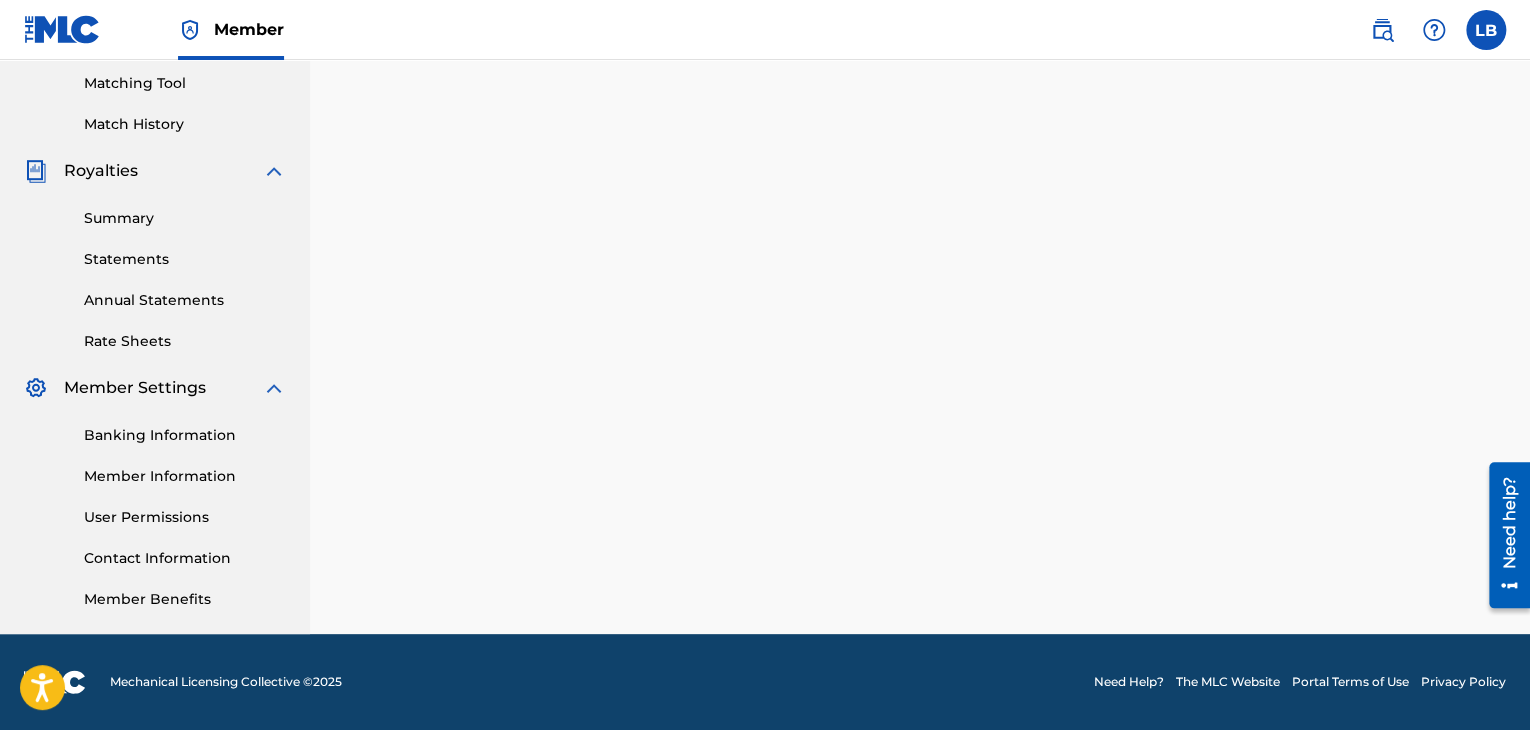 scroll, scrollTop: 0, scrollLeft: 0, axis: both 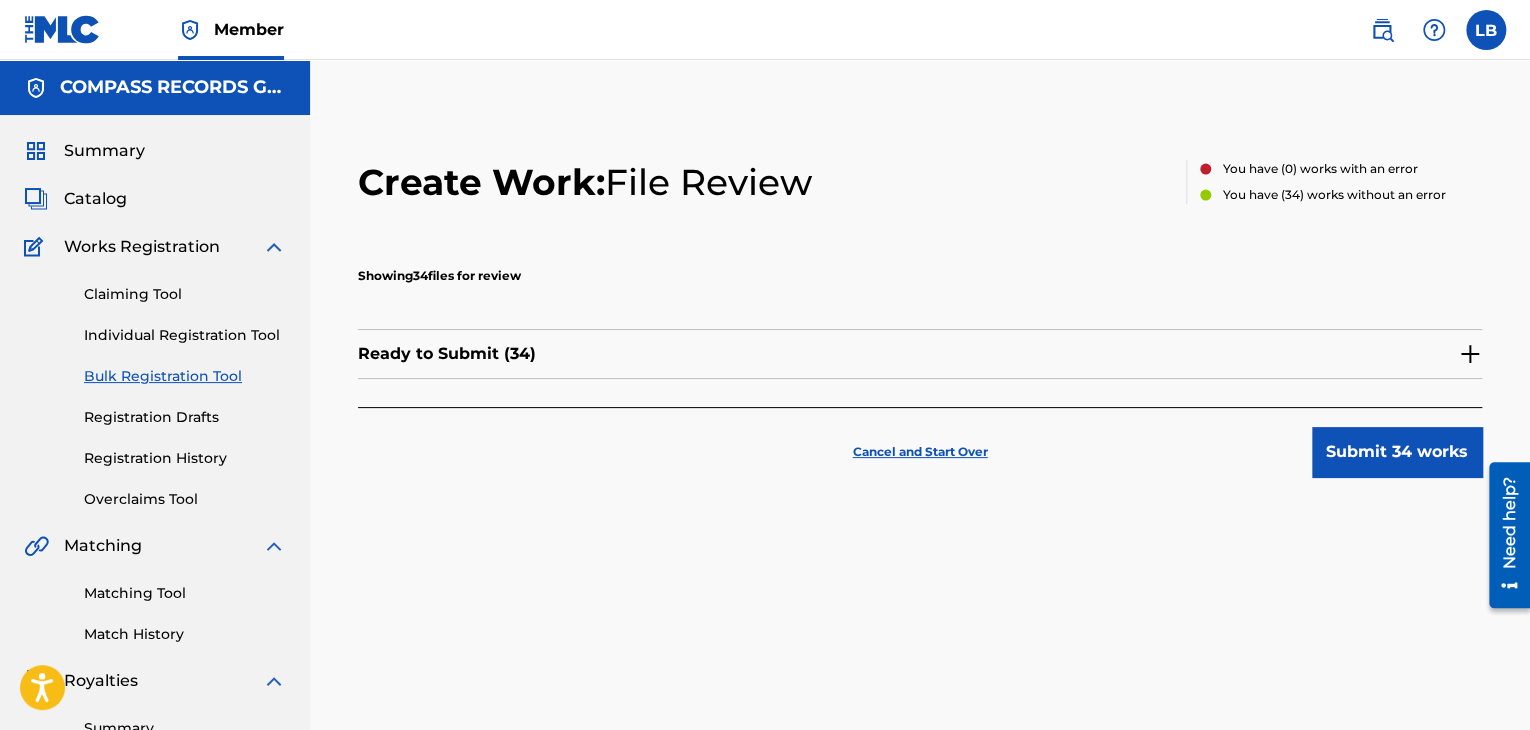 click at bounding box center [1470, 354] 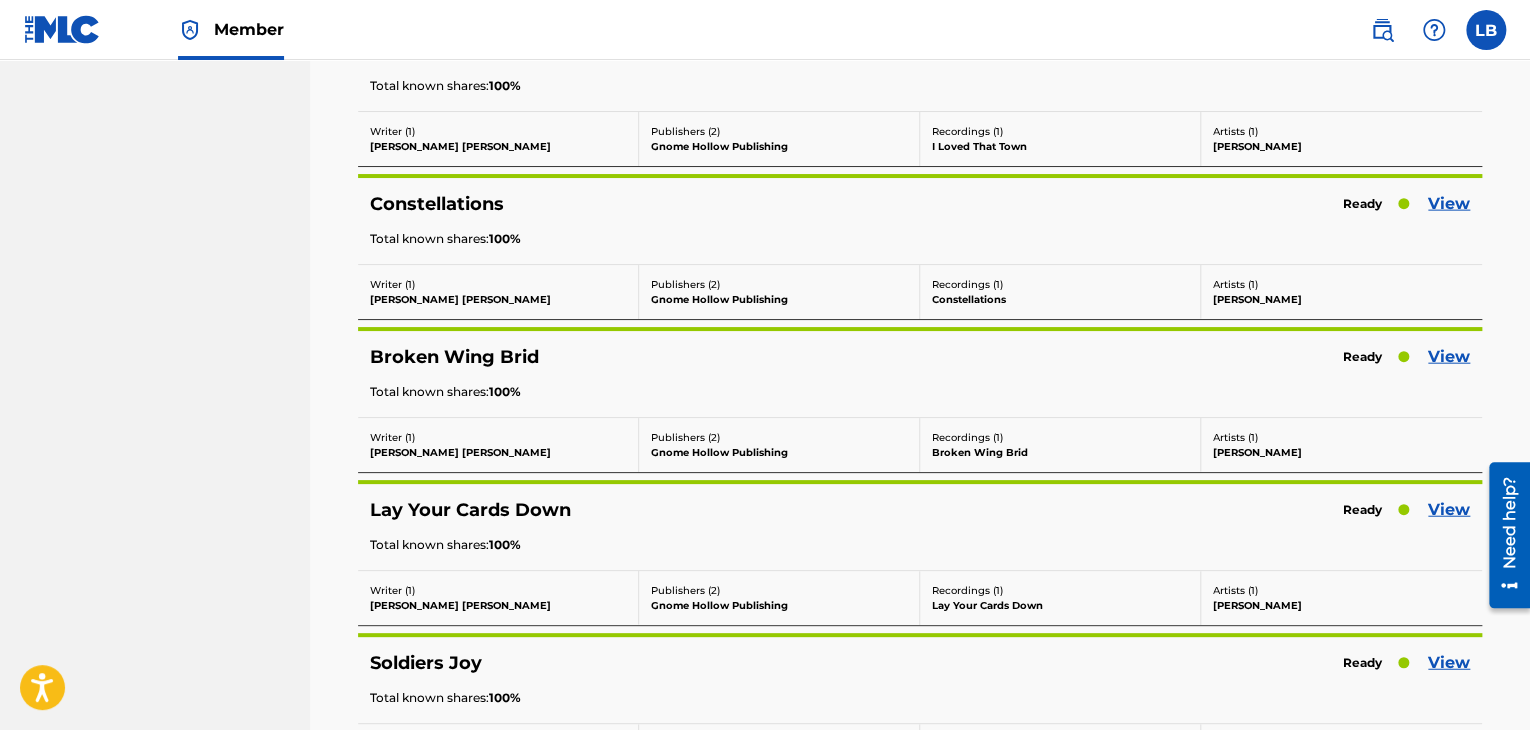 scroll, scrollTop: 2300, scrollLeft: 0, axis: vertical 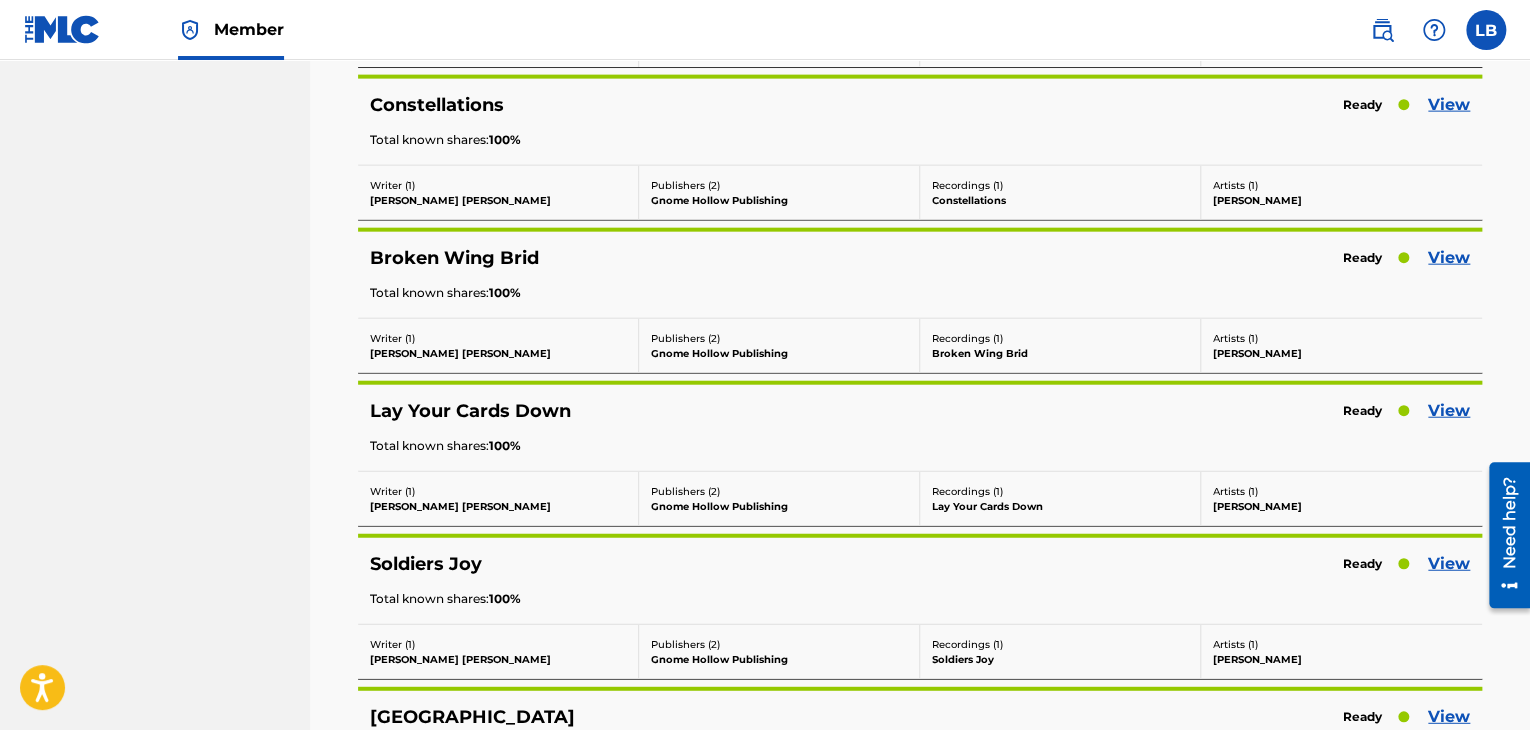 click on "View" at bounding box center [1449, 258] 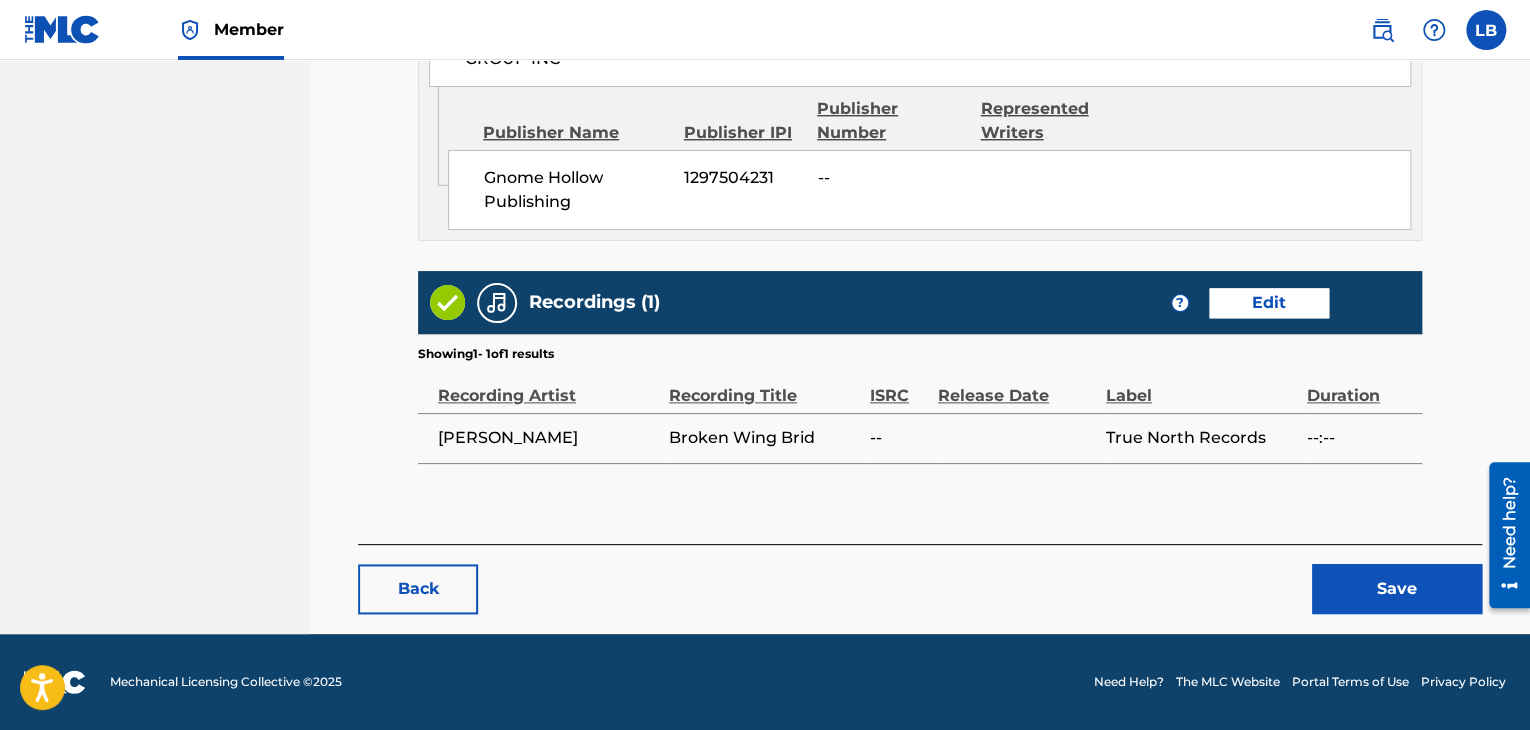 scroll, scrollTop: 0, scrollLeft: 0, axis: both 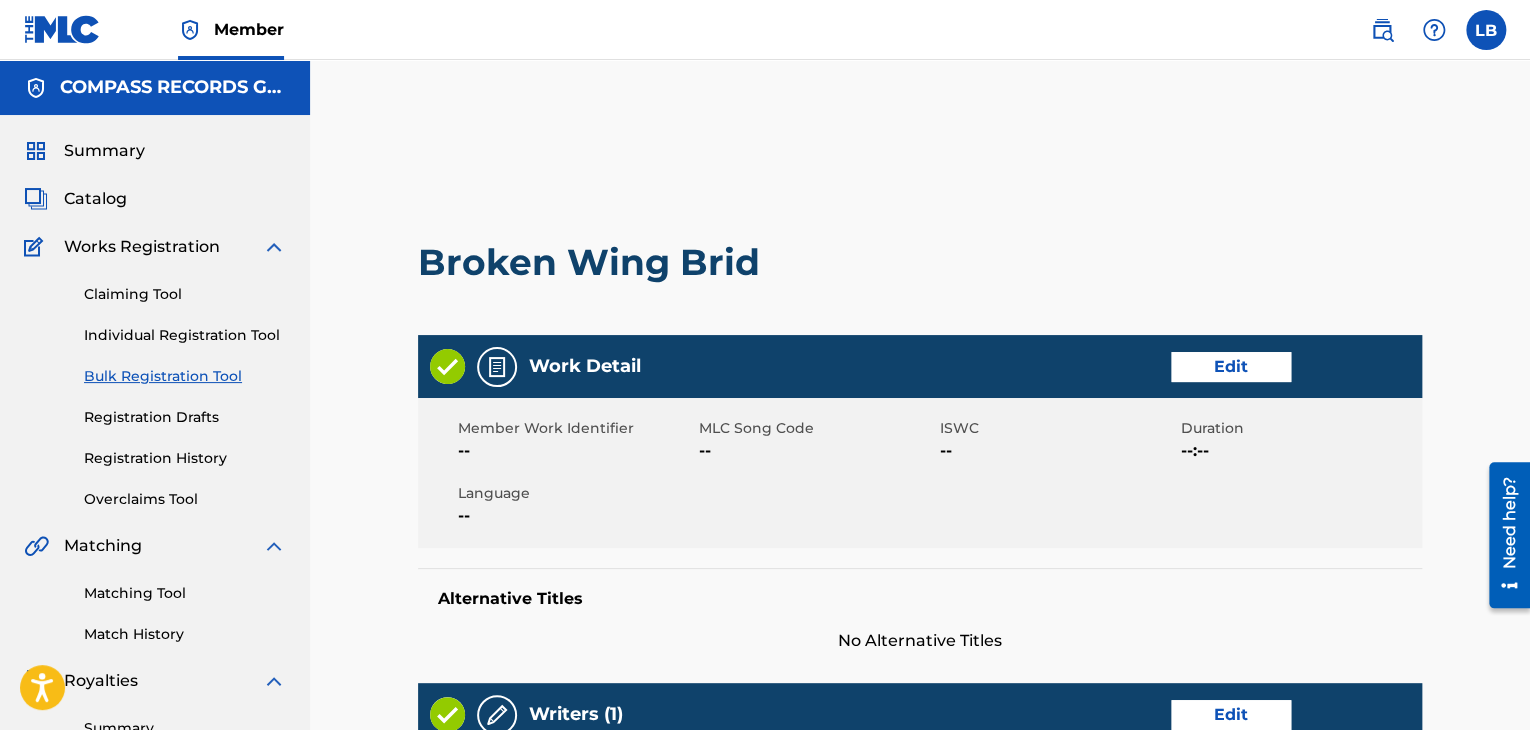 click on "Work Detail   Edit" at bounding box center [920, 366] 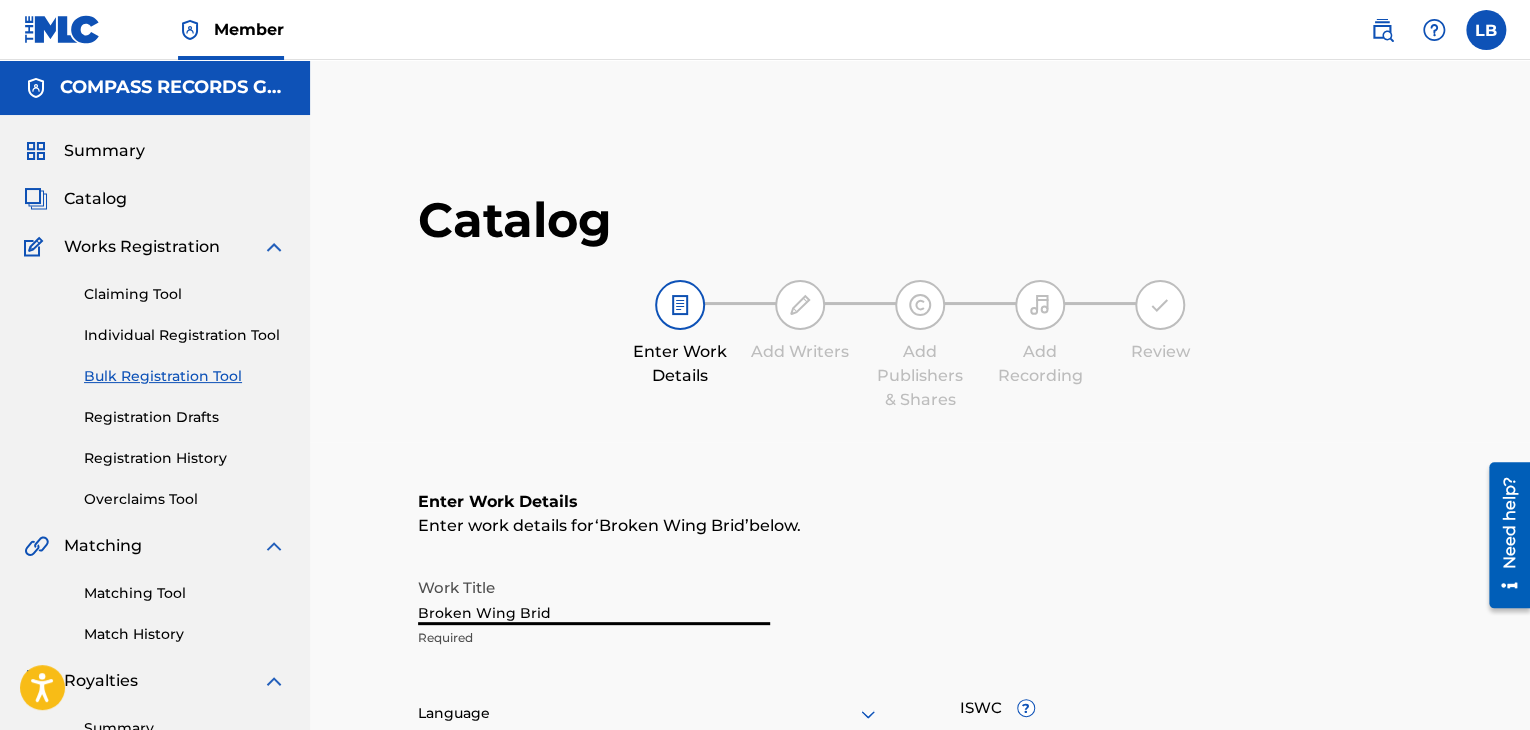 click on "Broken Wing Brid" at bounding box center [594, 596] 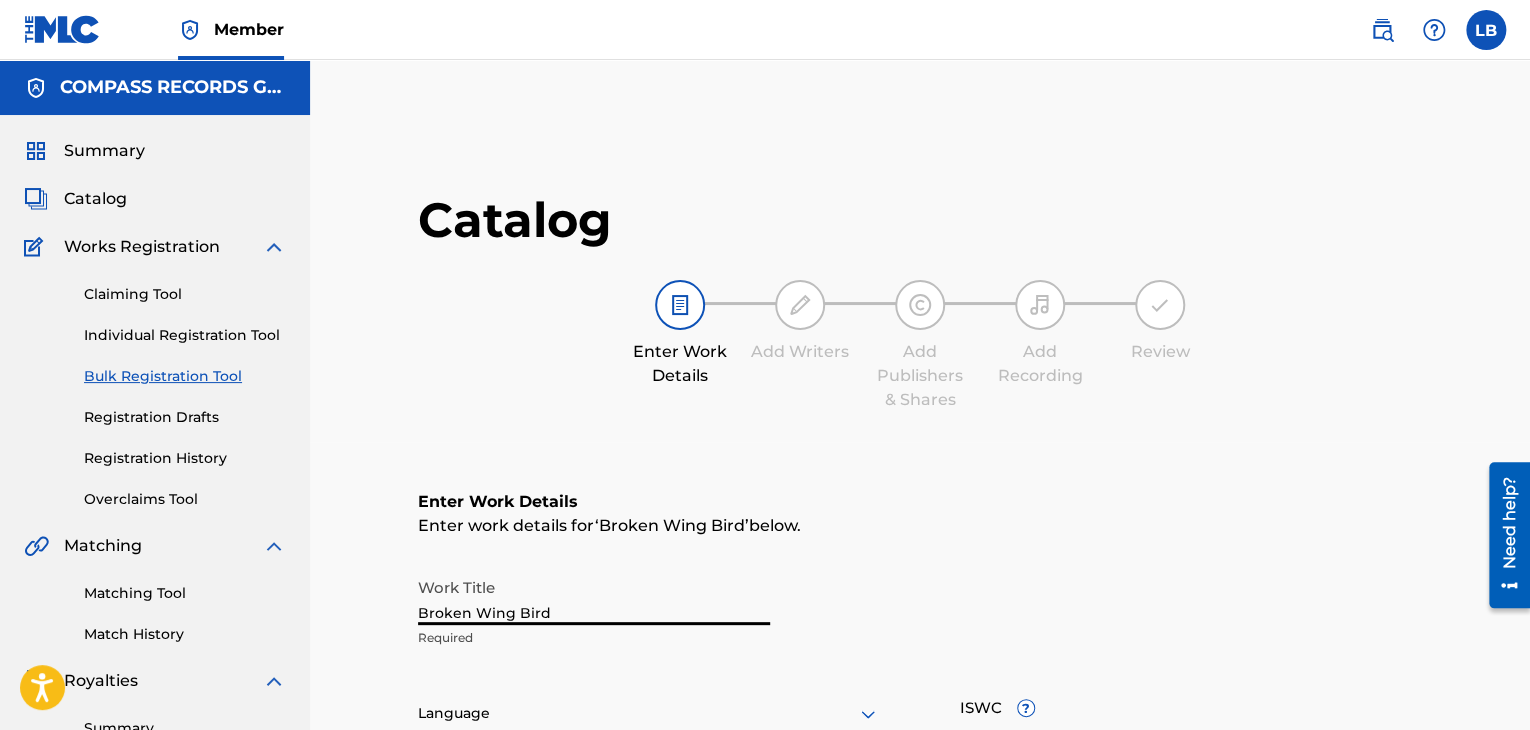 type on "Broken Wing Bird" 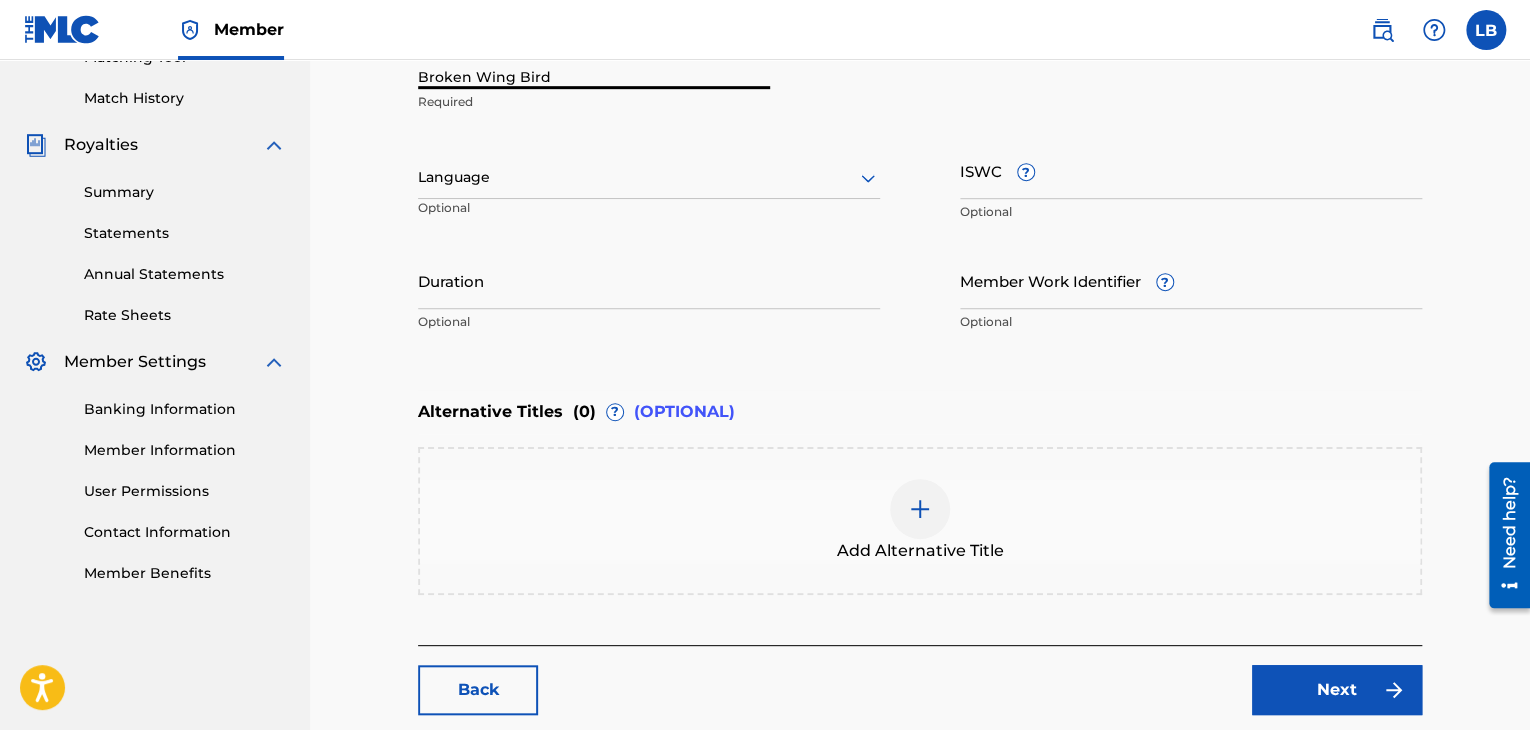 scroll, scrollTop: 686, scrollLeft: 0, axis: vertical 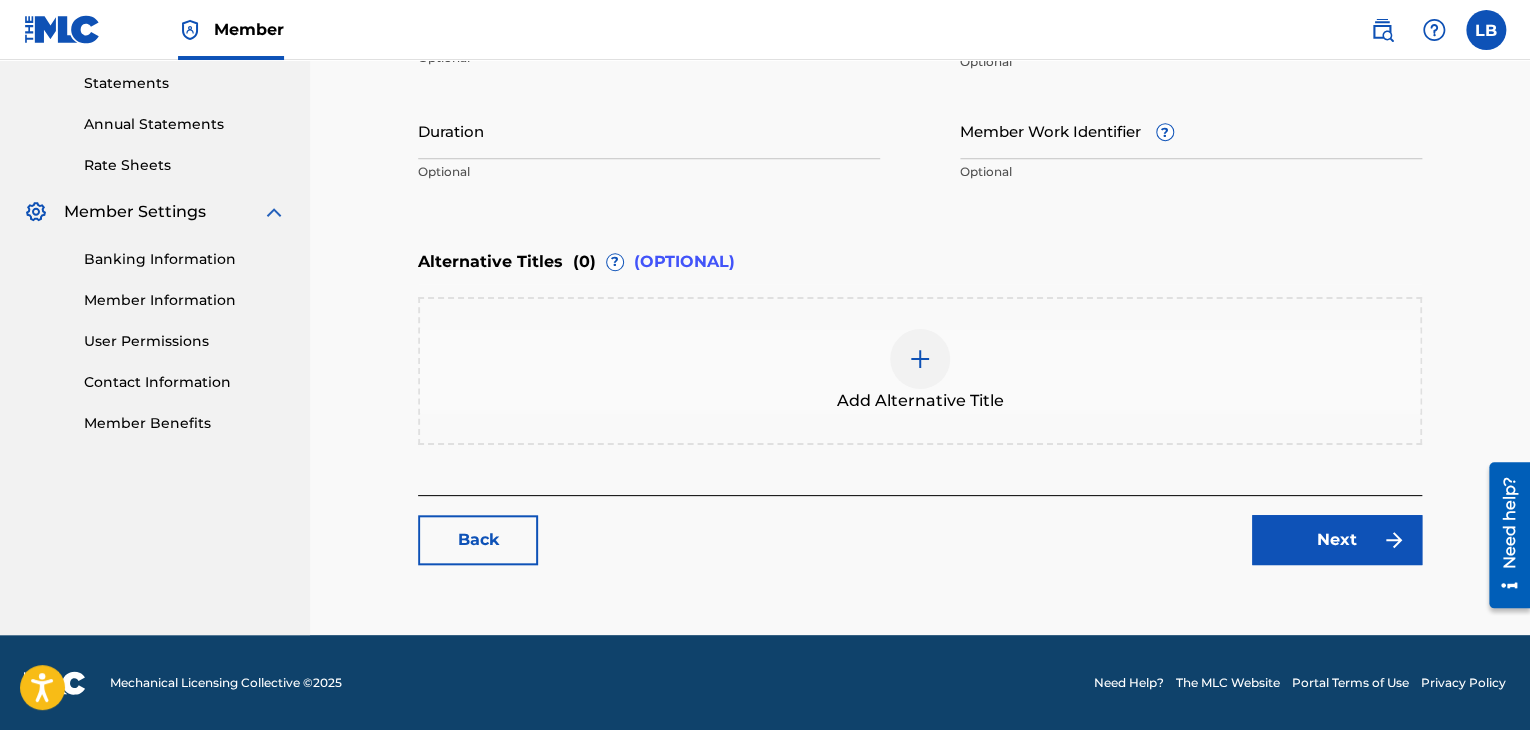 click on "Next" at bounding box center (1337, 540) 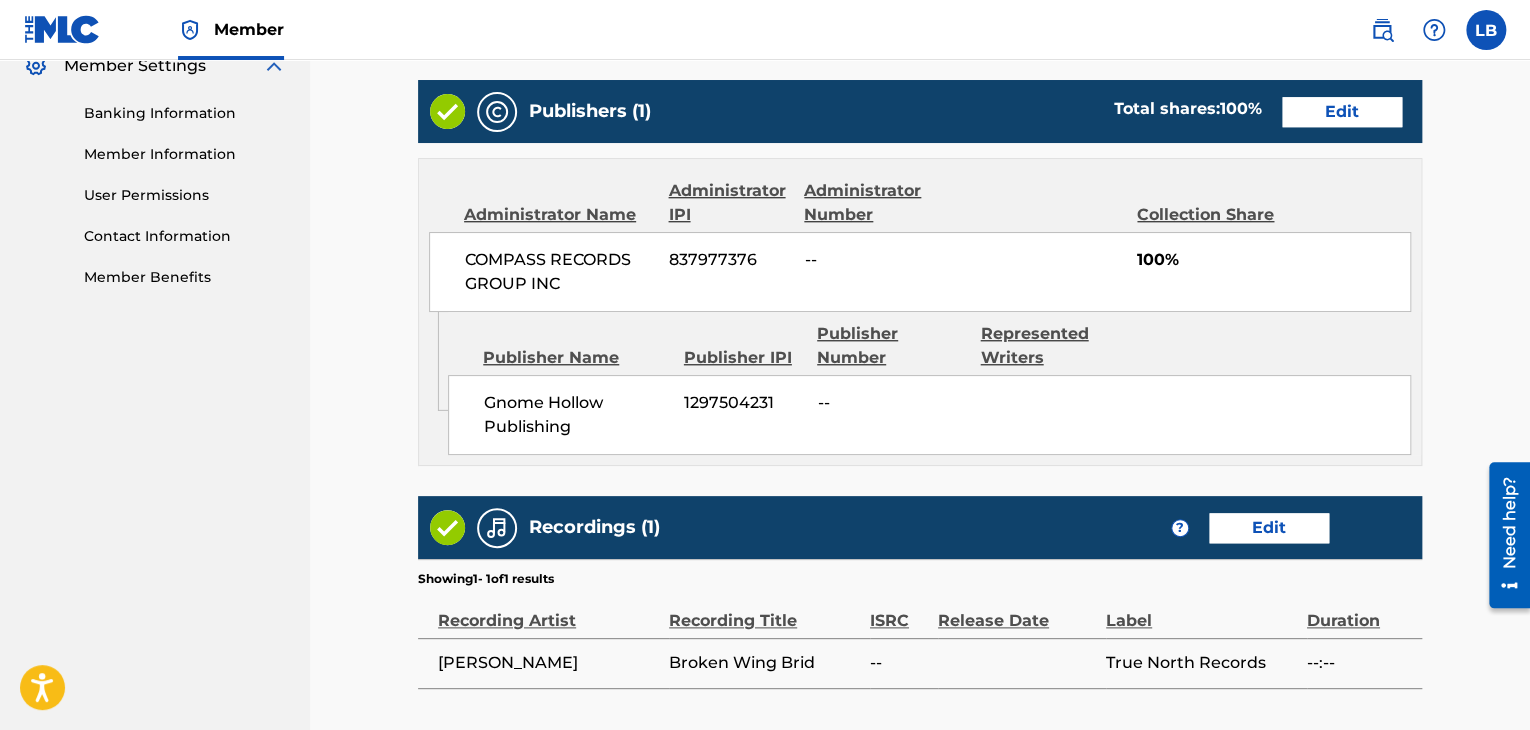 scroll, scrollTop: 1055, scrollLeft: 0, axis: vertical 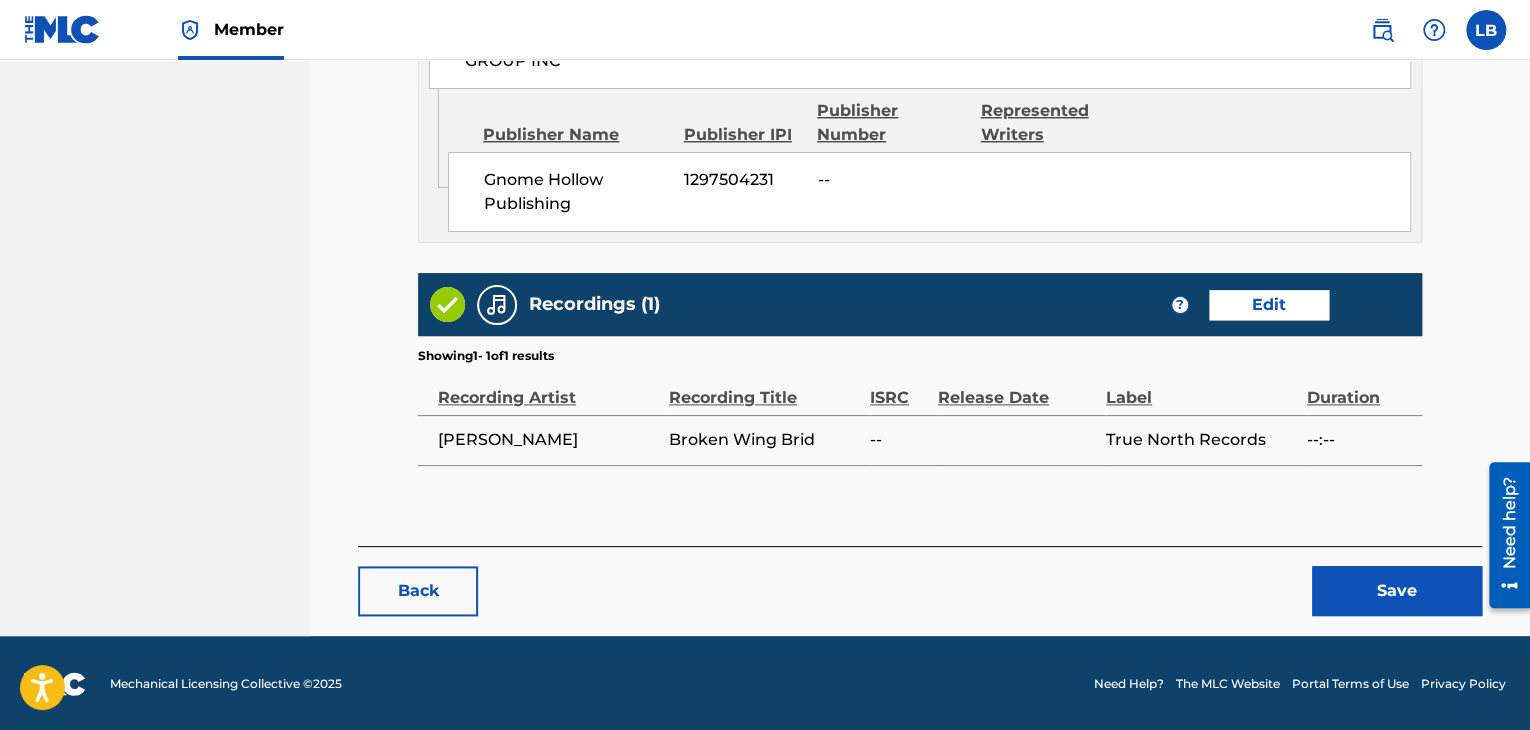 click on "Save" at bounding box center (1397, 591) 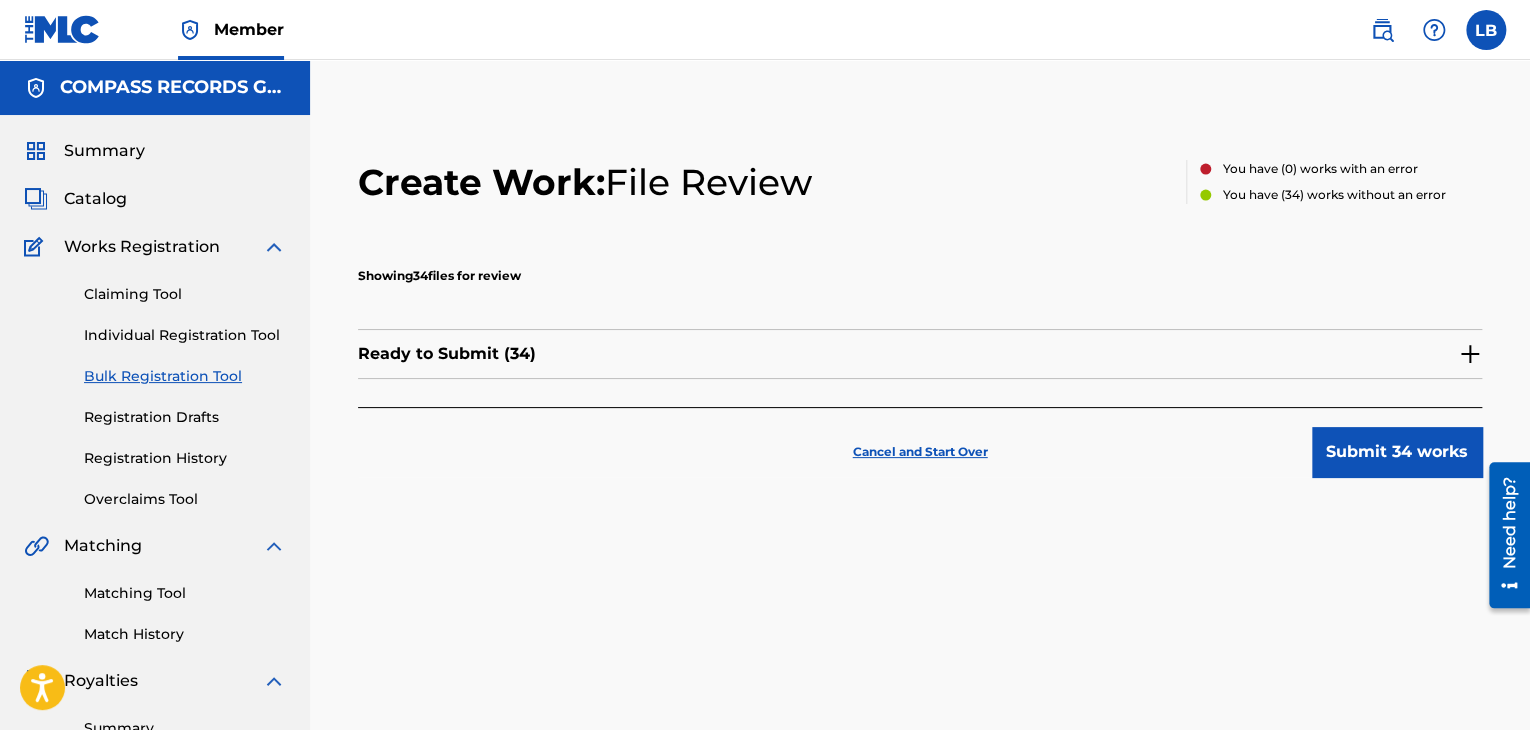 click at bounding box center (1470, 354) 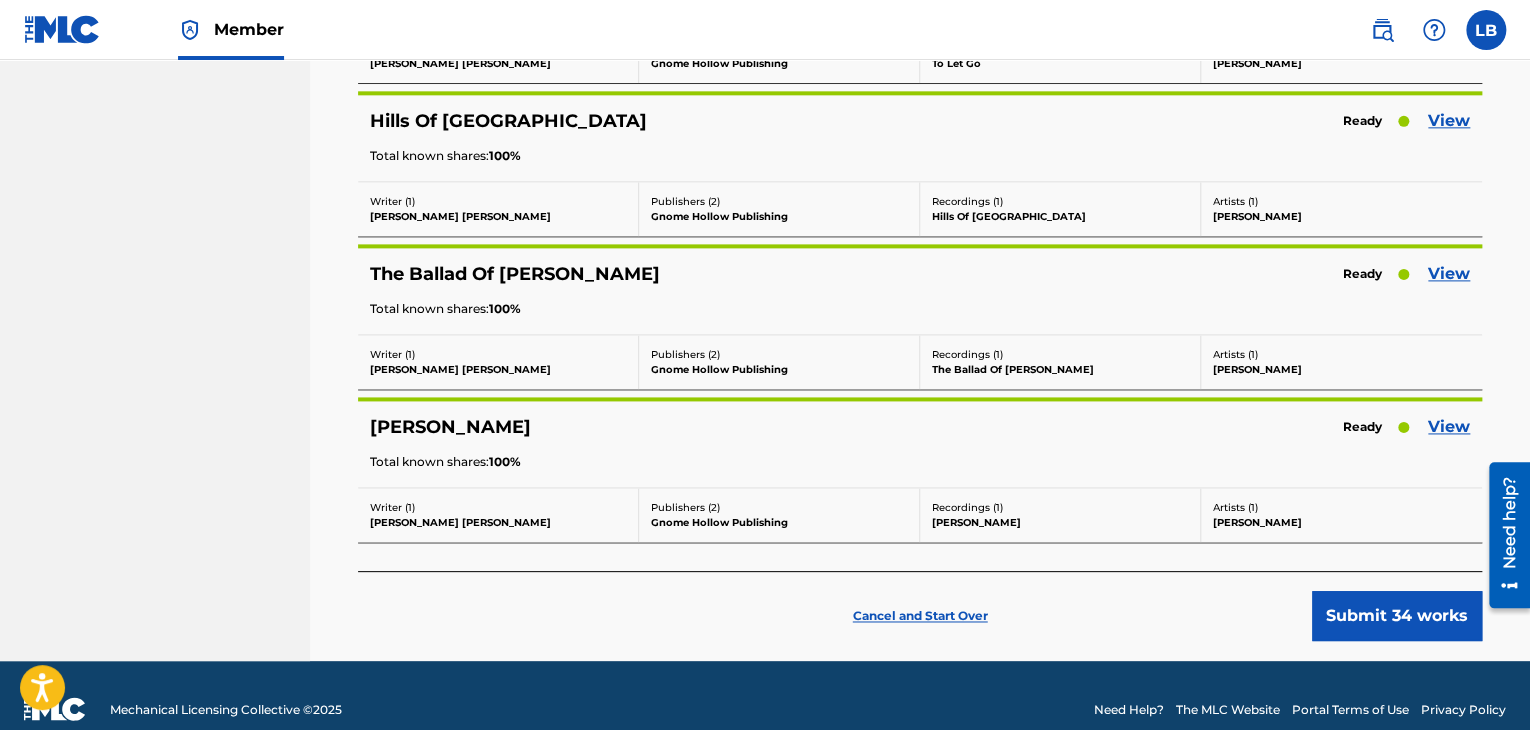 scroll, scrollTop: 5051, scrollLeft: 0, axis: vertical 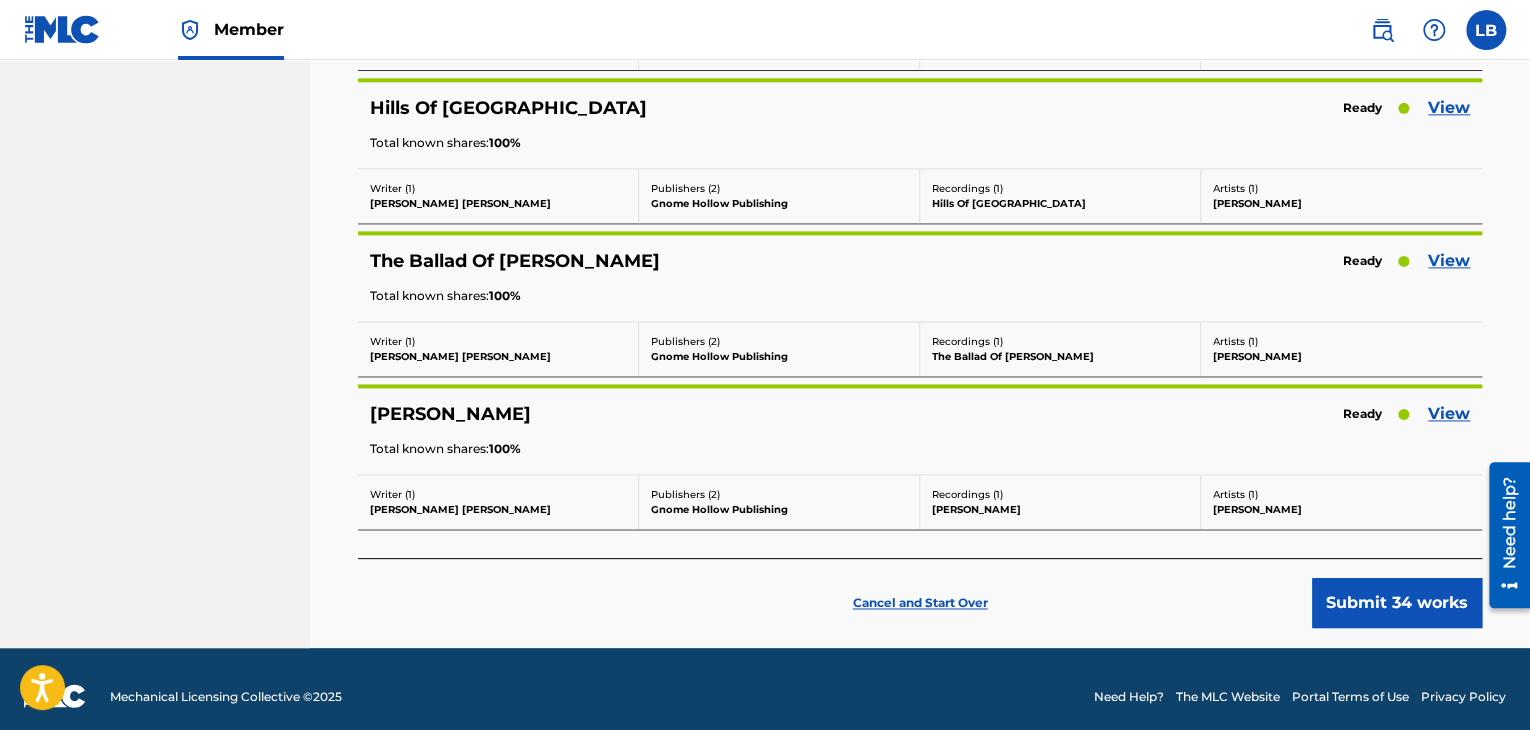 click on "Submit 34 works" at bounding box center (1397, 603) 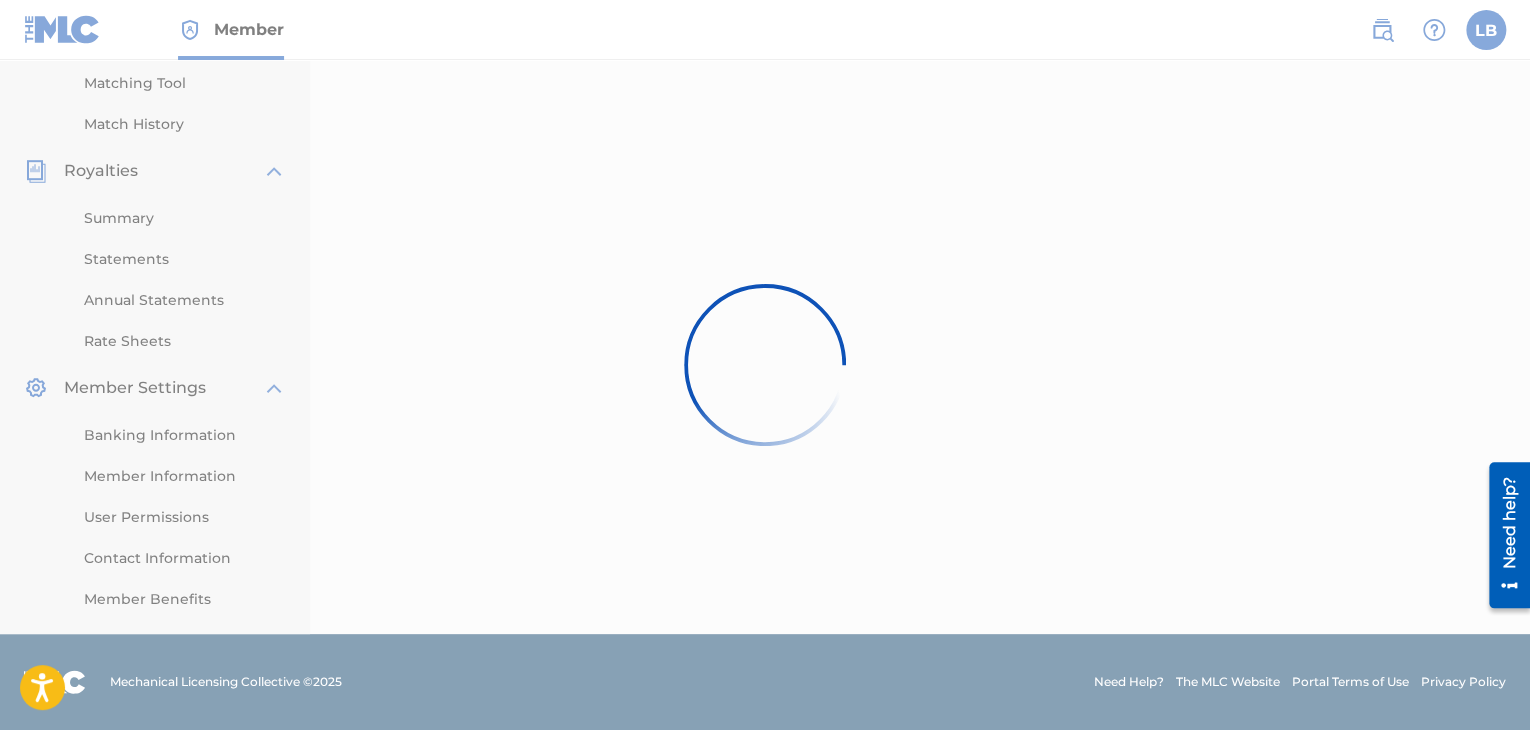 scroll, scrollTop: 0, scrollLeft: 0, axis: both 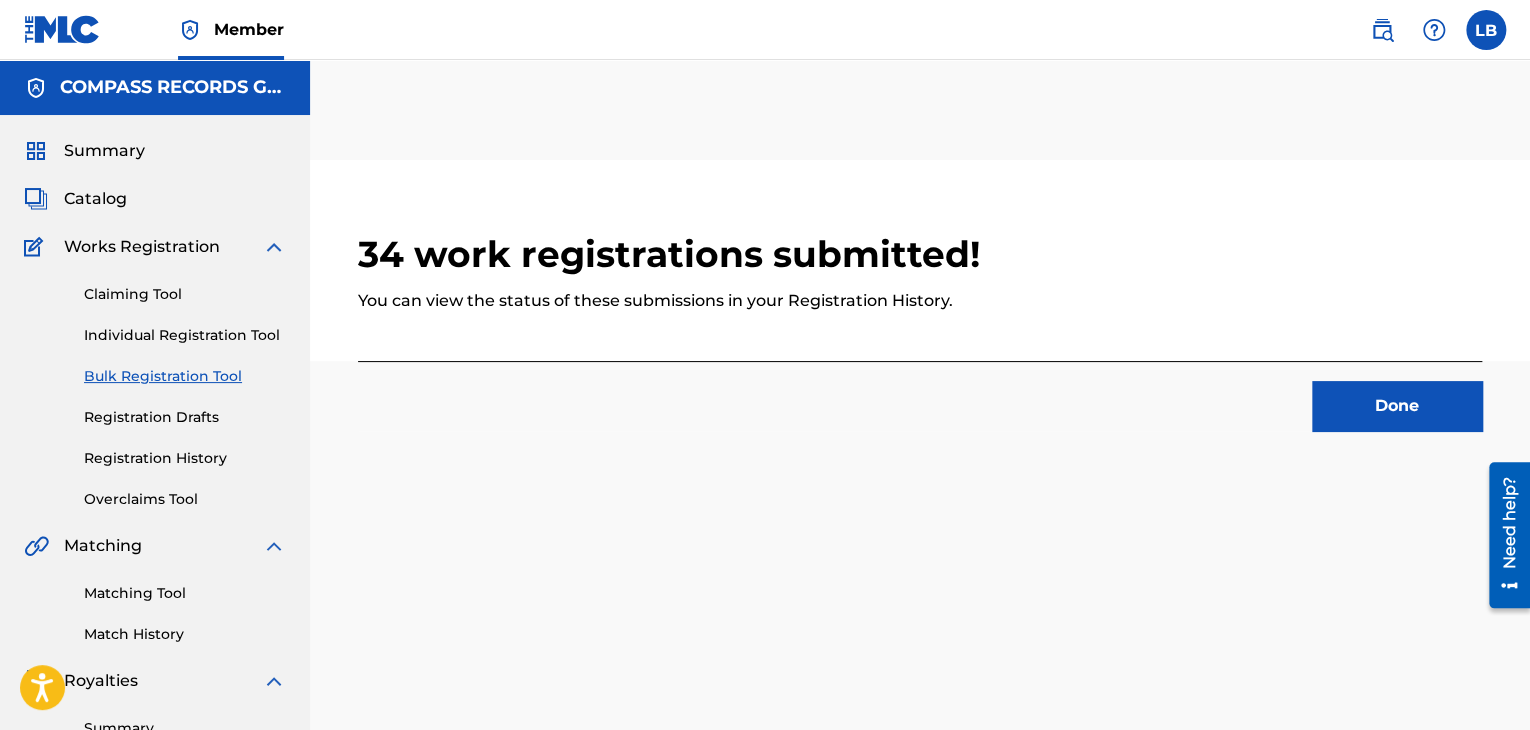 click on "Done" at bounding box center (1397, 406) 